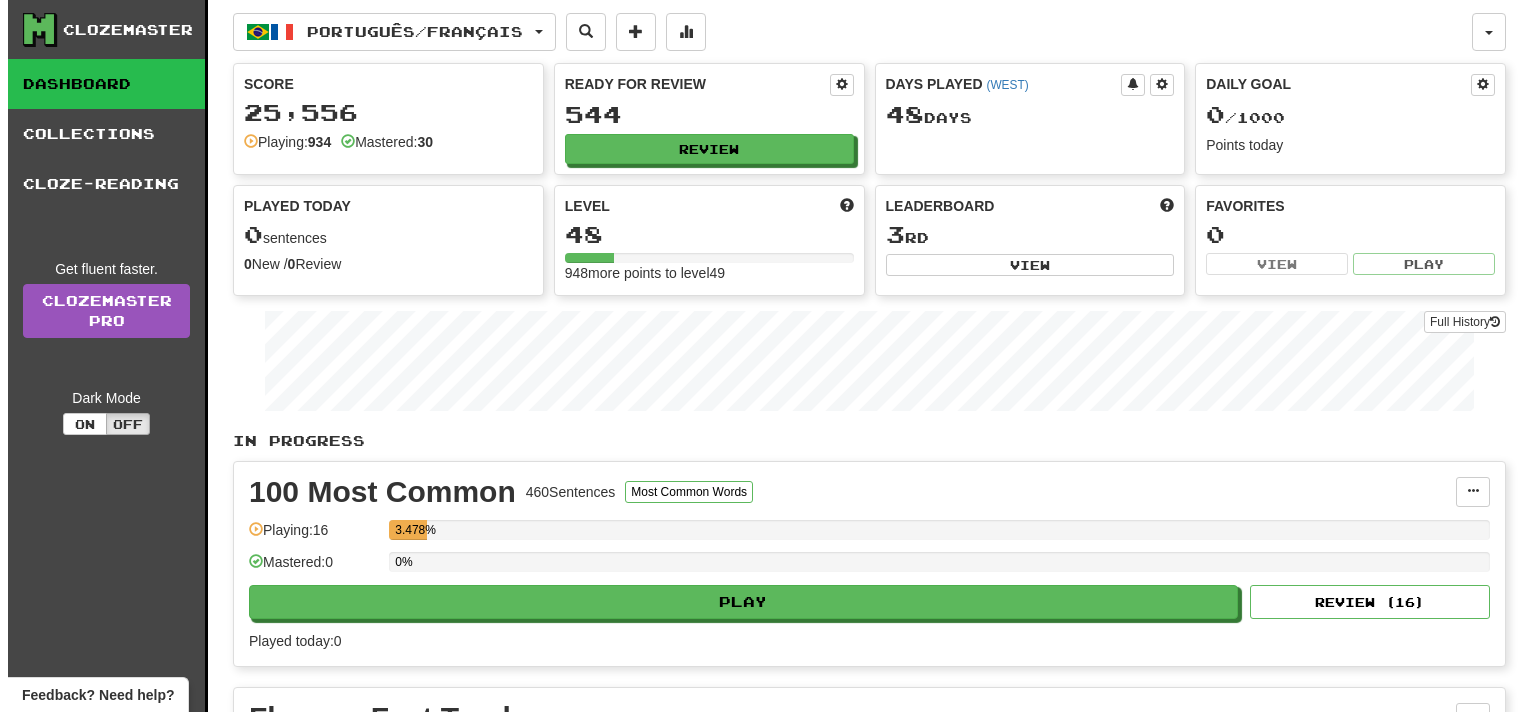 scroll, scrollTop: 0, scrollLeft: 0, axis: both 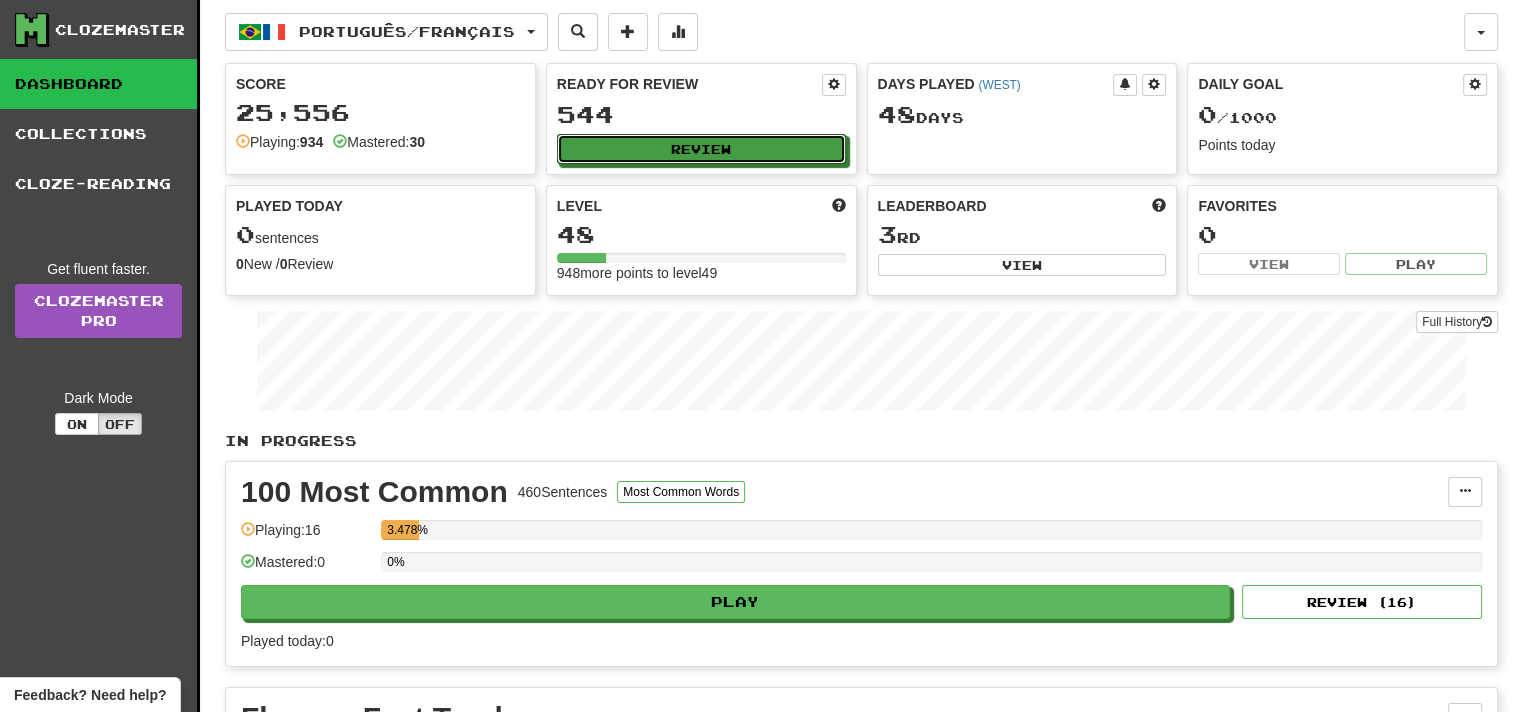 click on "Review" at bounding box center (701, 149) 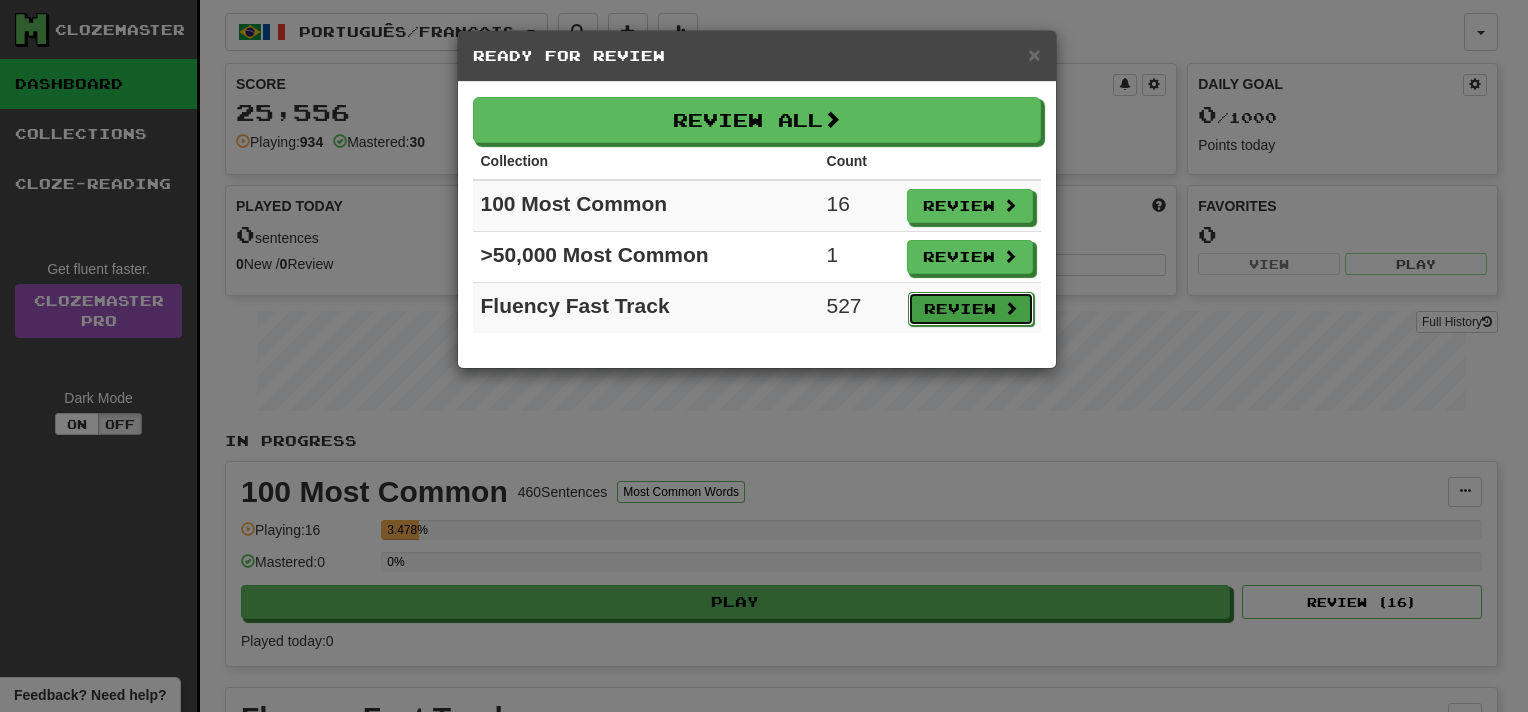 click on "Review" at bounding box center (971, 309) 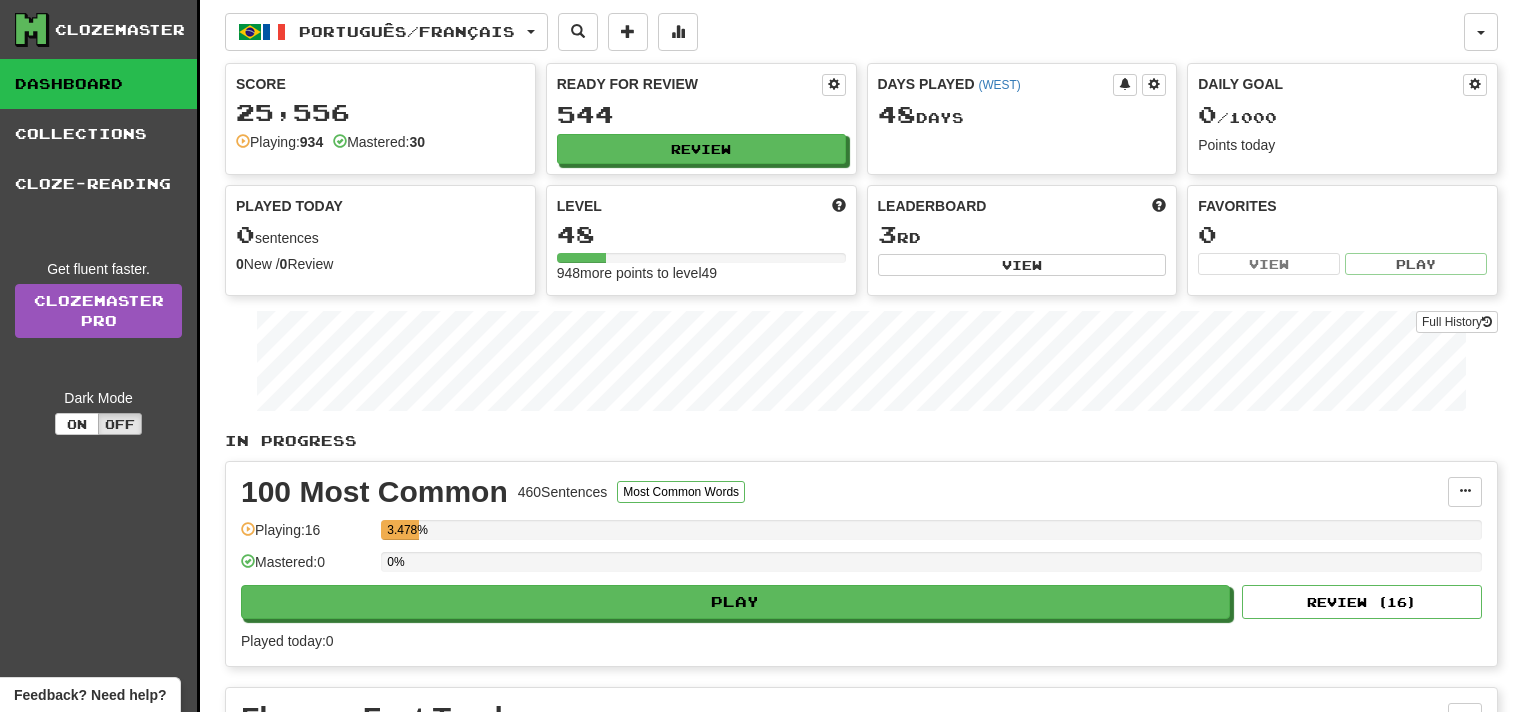 select on "**" 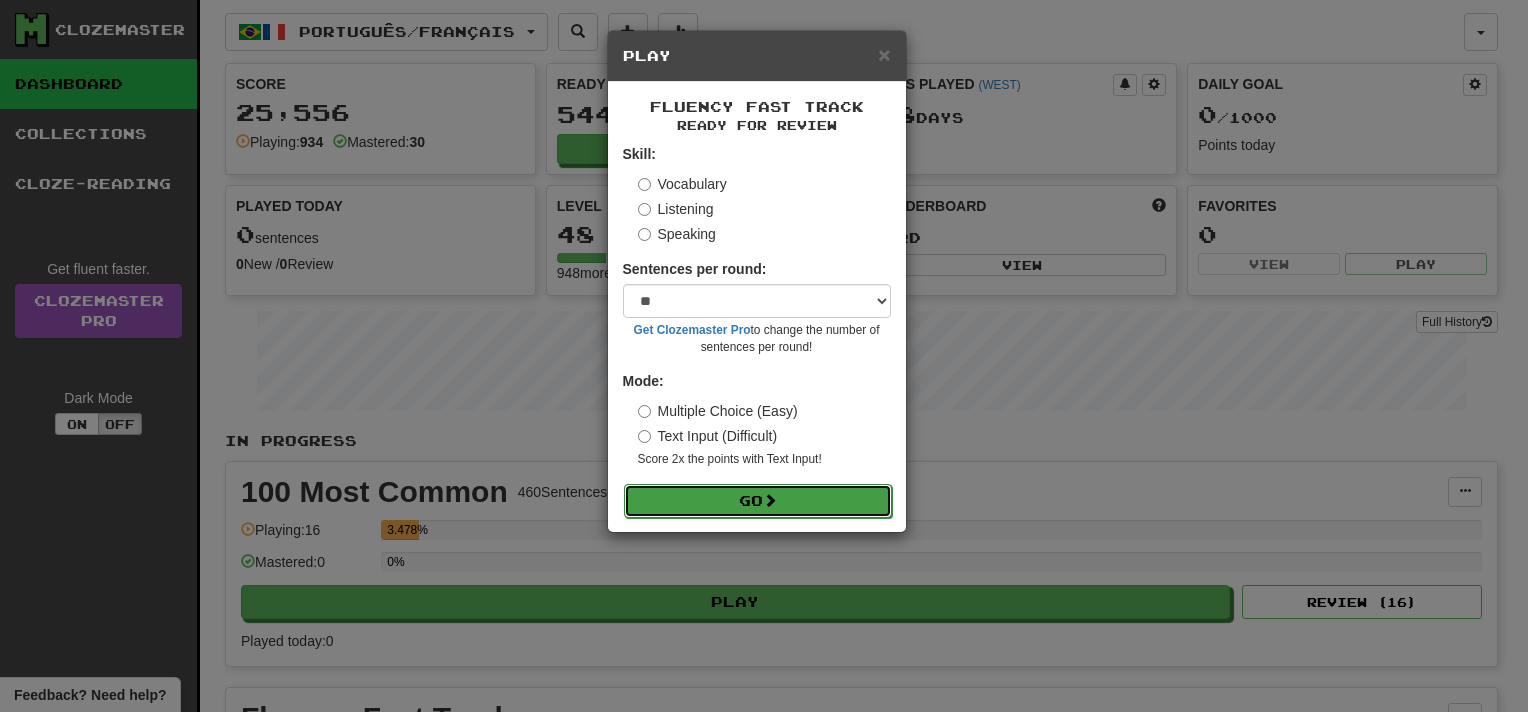 click on "Go" at bounding box center (758, 501) 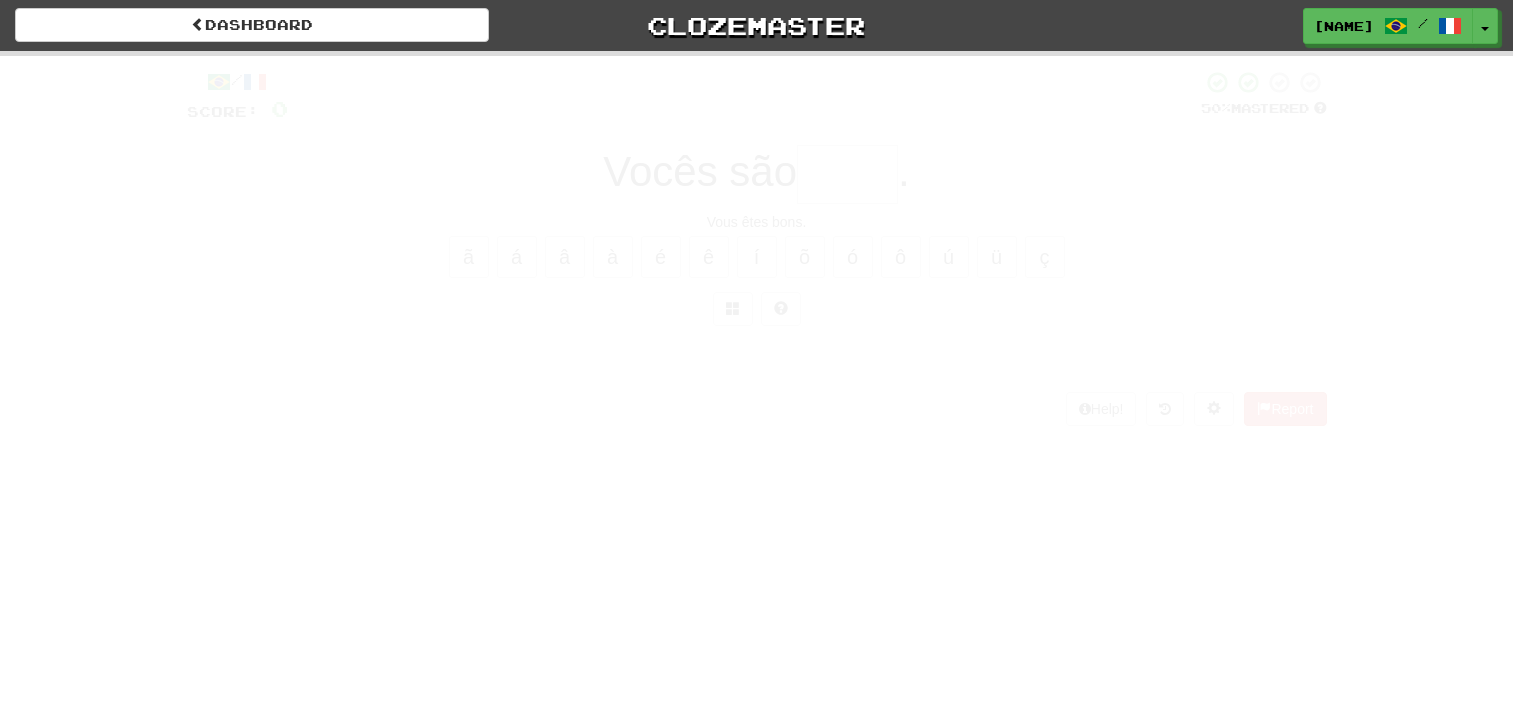 scroll, scrollTop: 0, scrollLeft: 0, axis: both 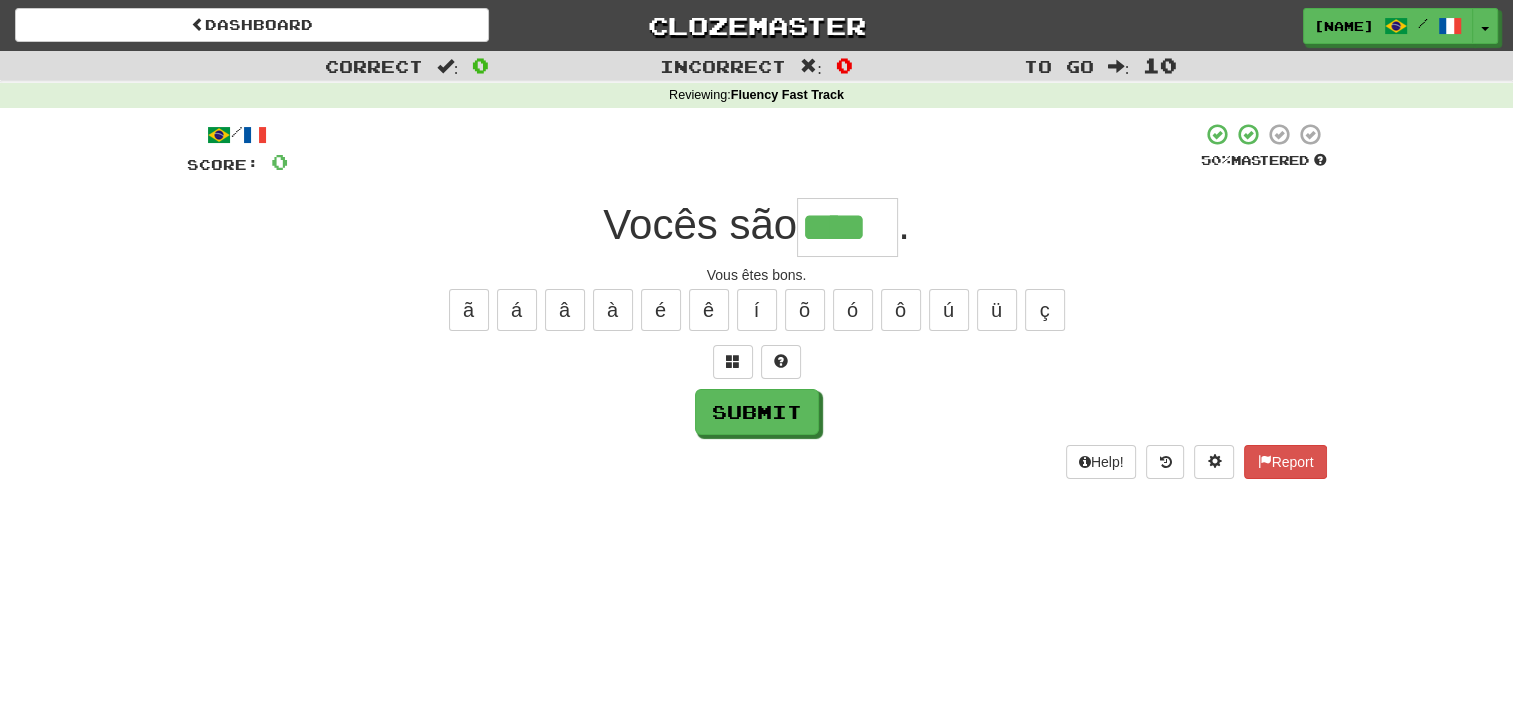 type on "****" 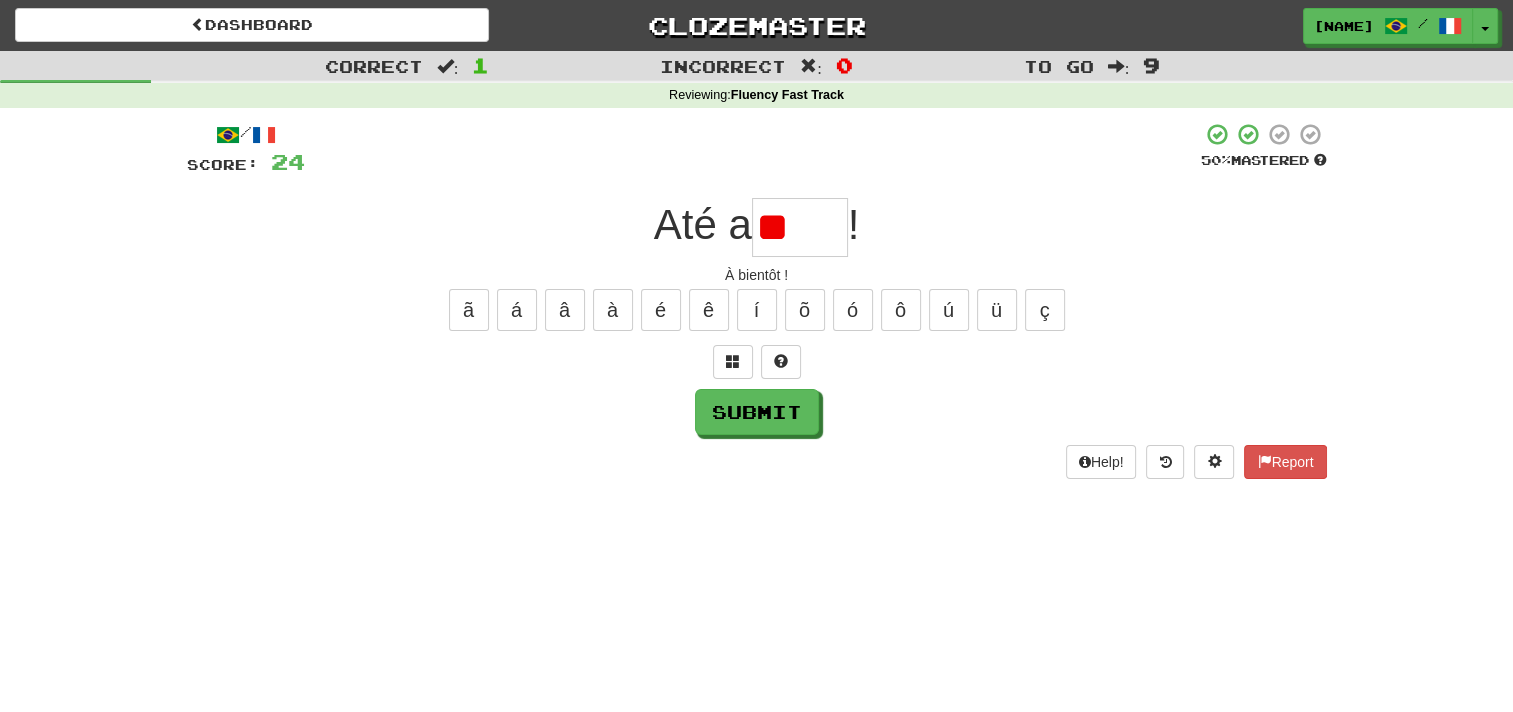 type on "*" 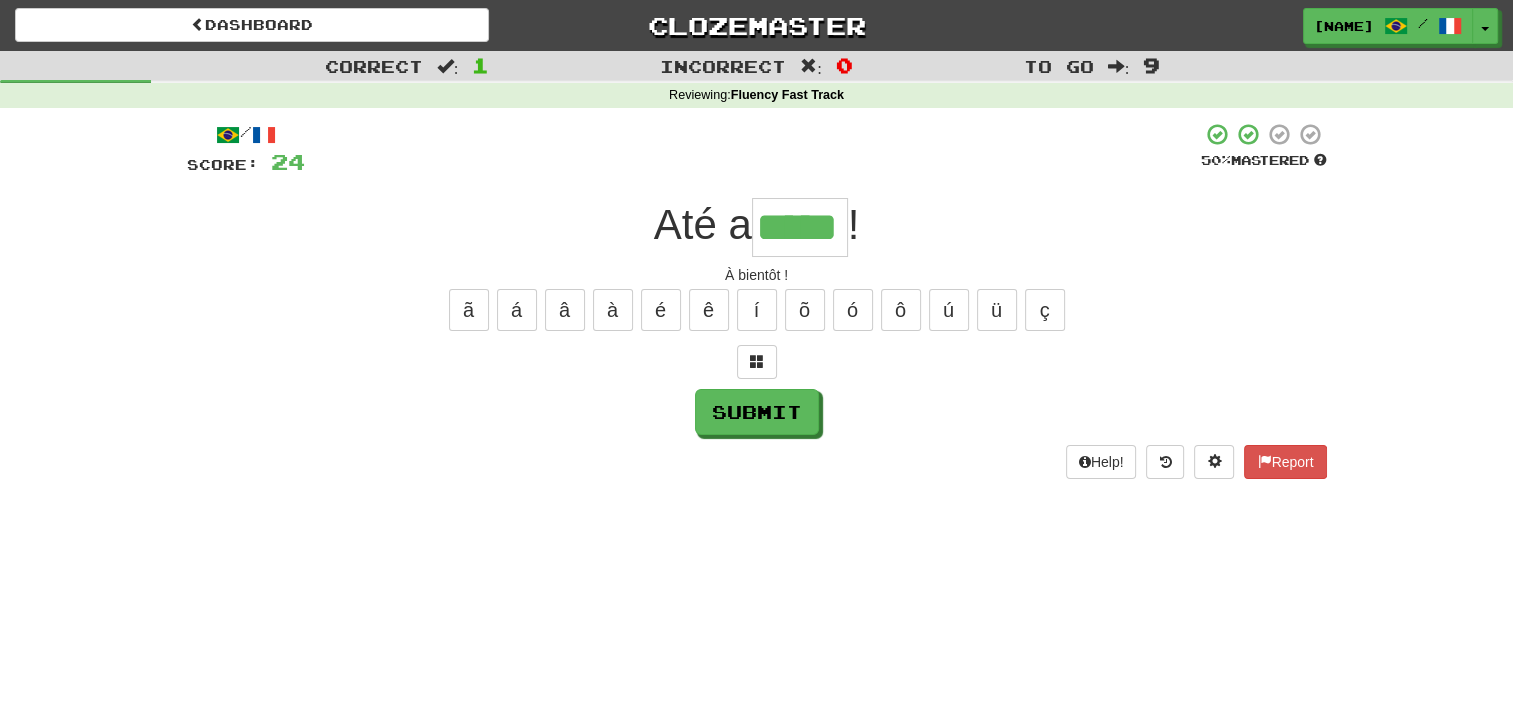 type on "*****" 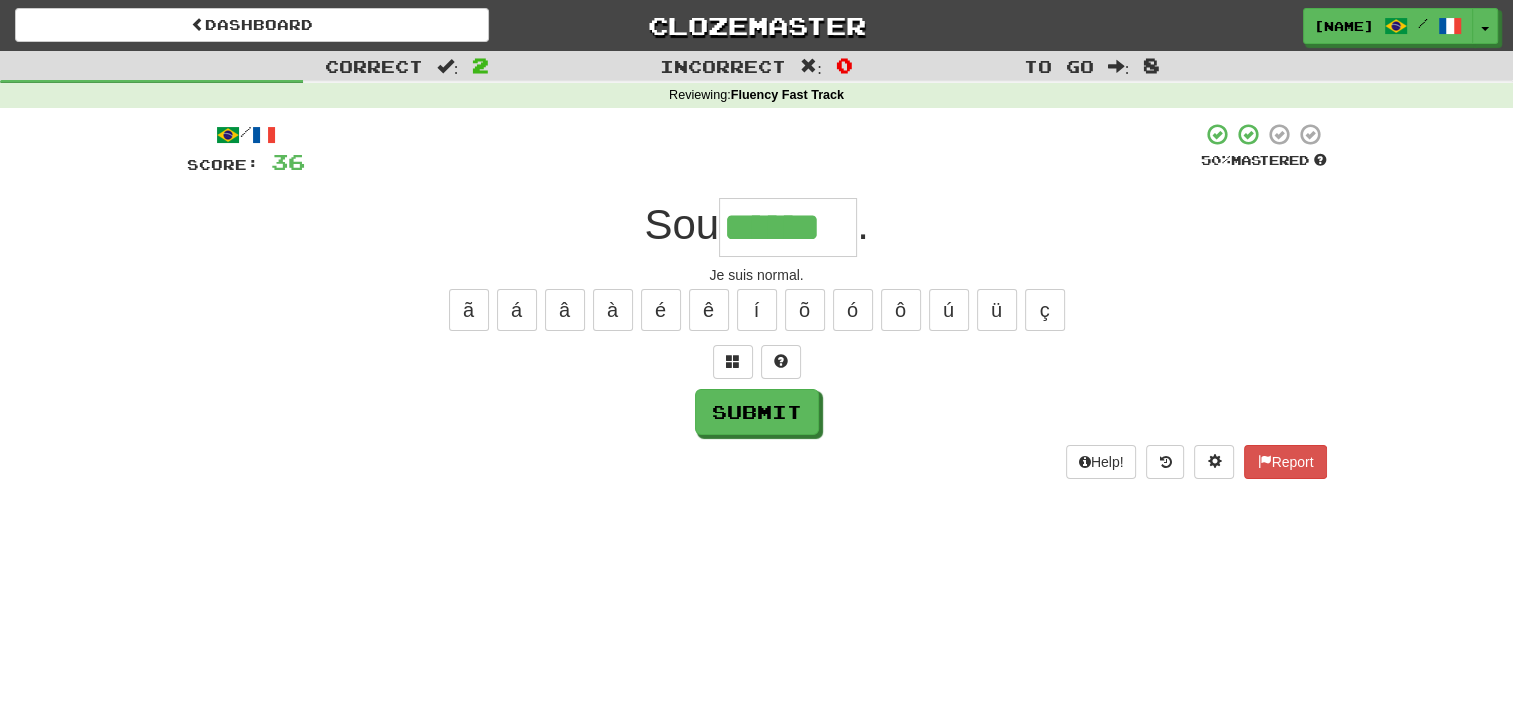 type on "******" 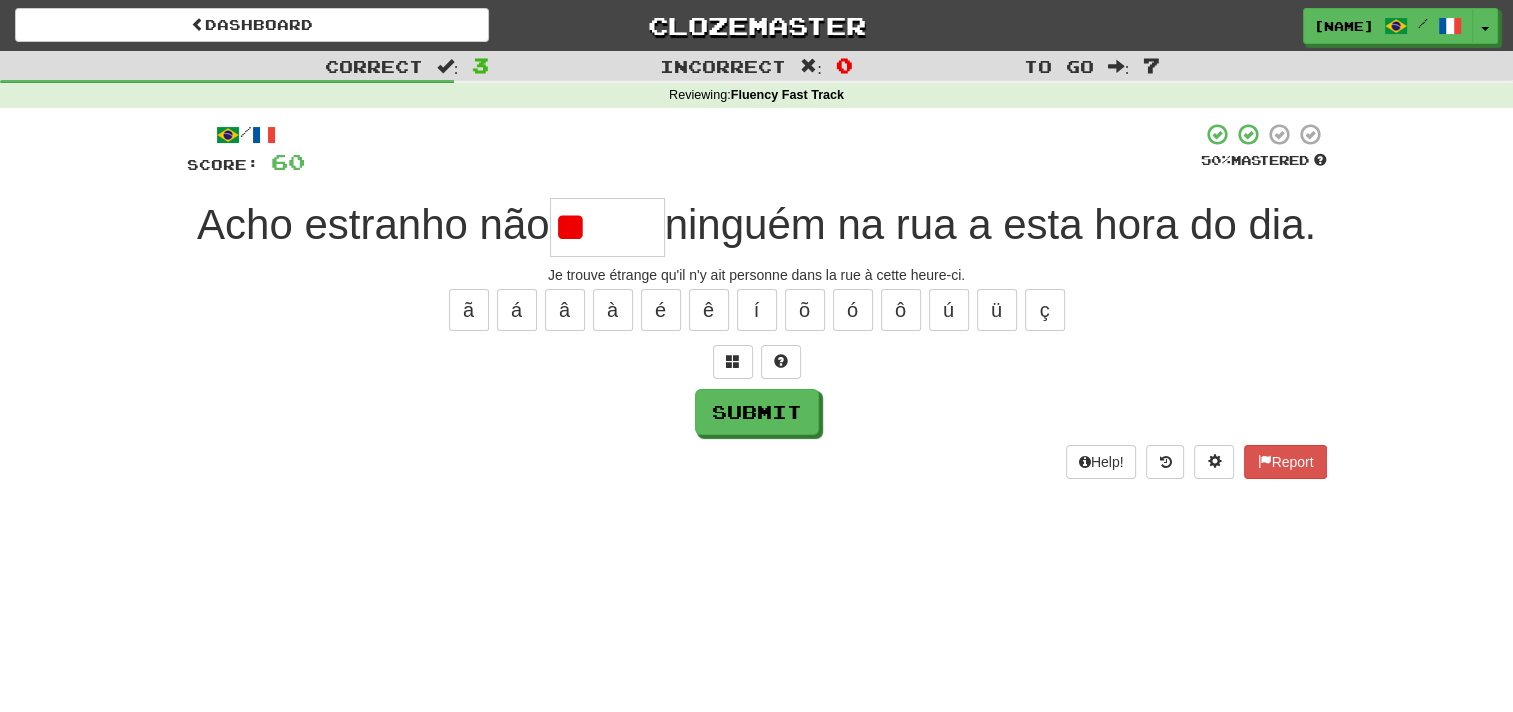 type on "*" 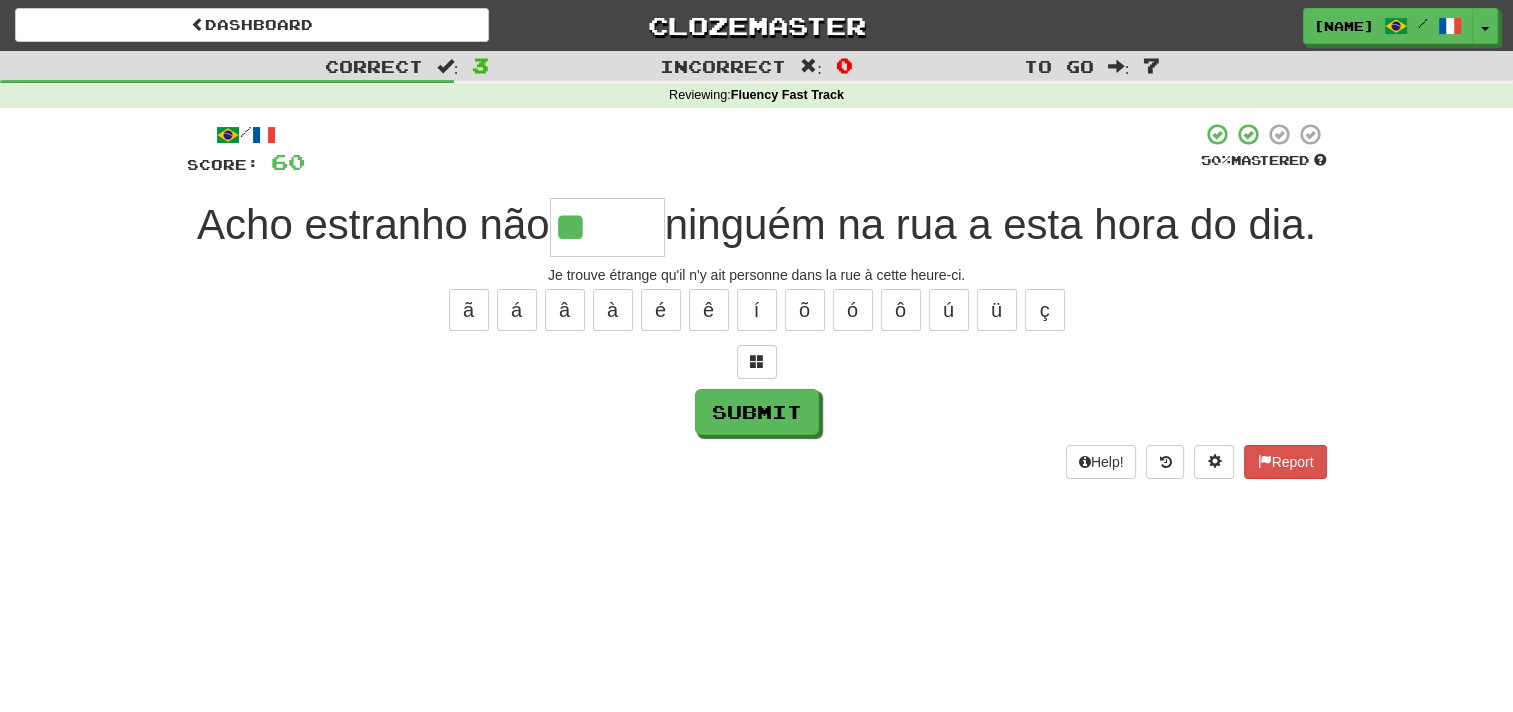 type on "*****" 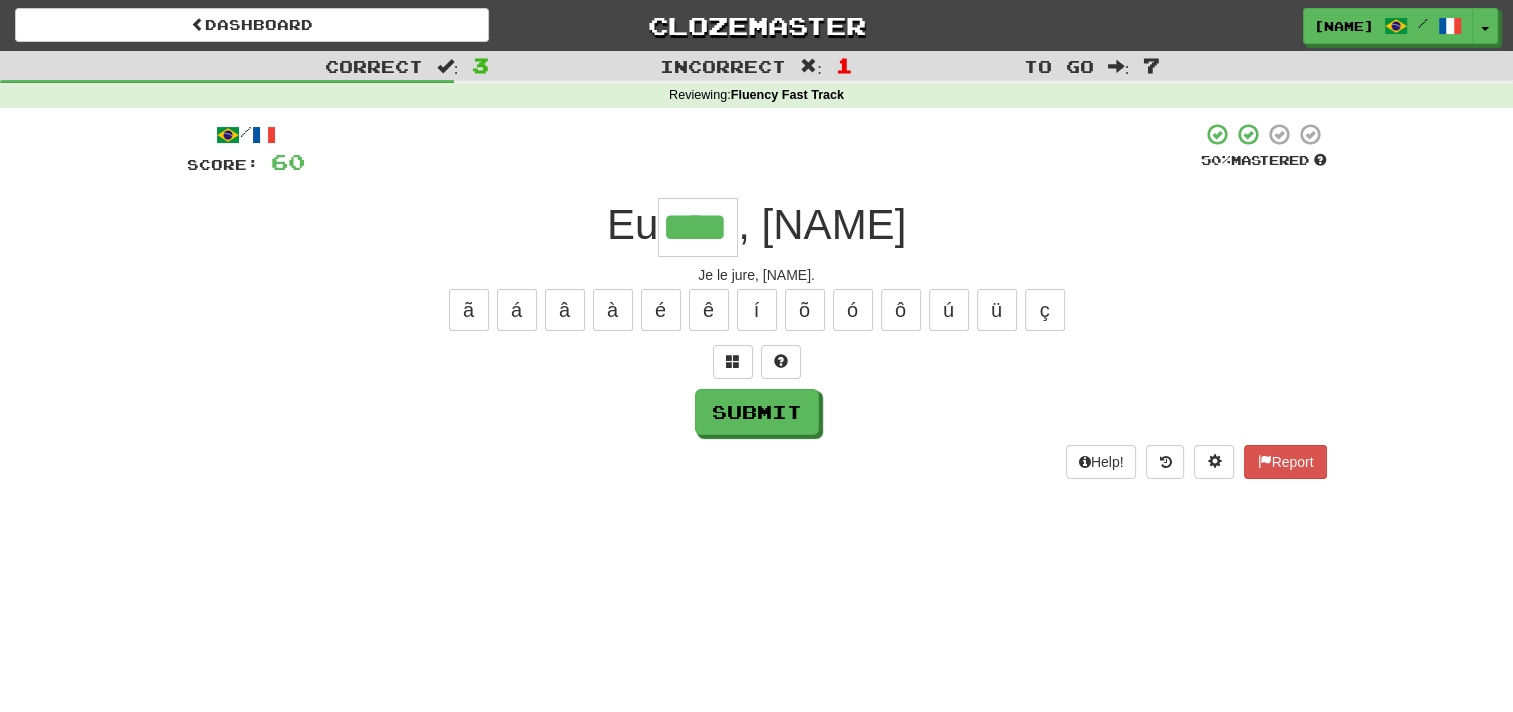 type on "****" 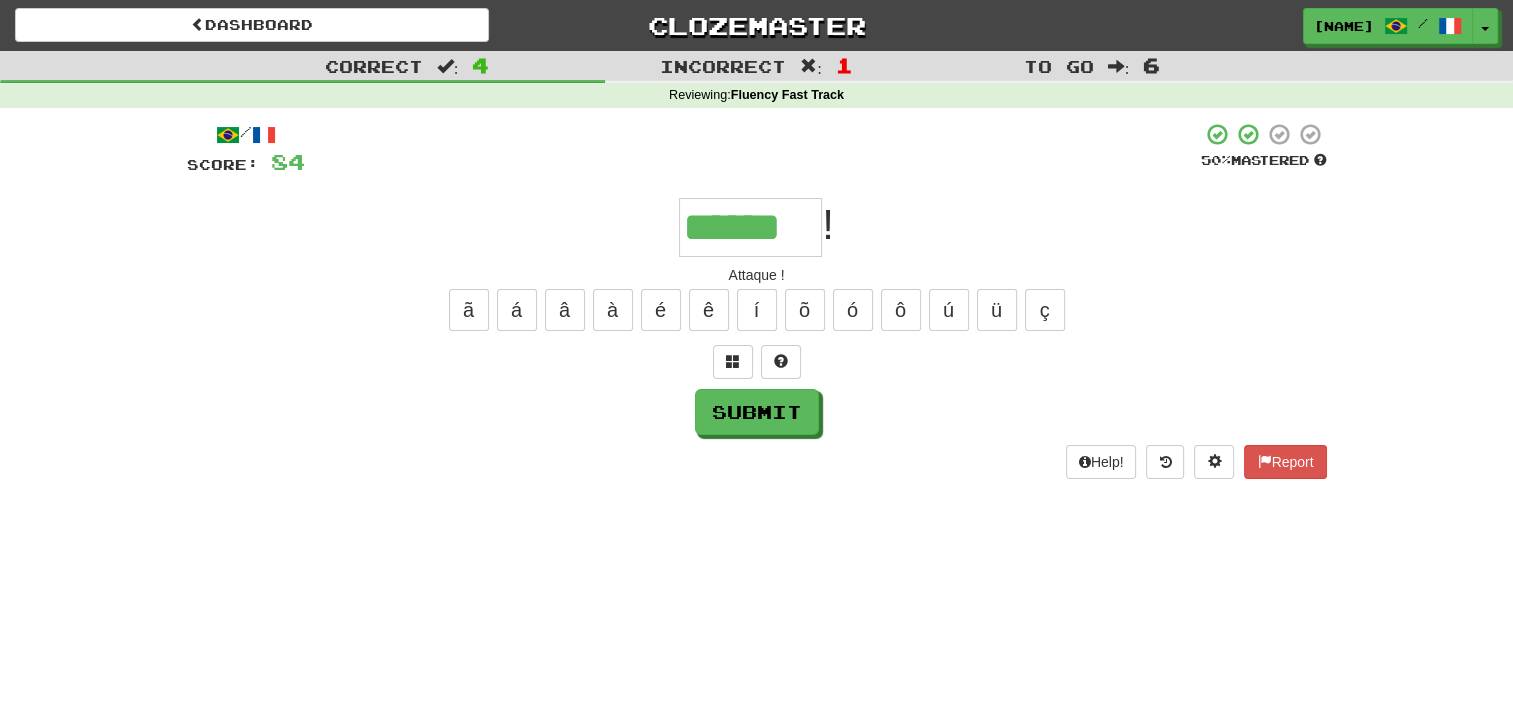 type on "******" 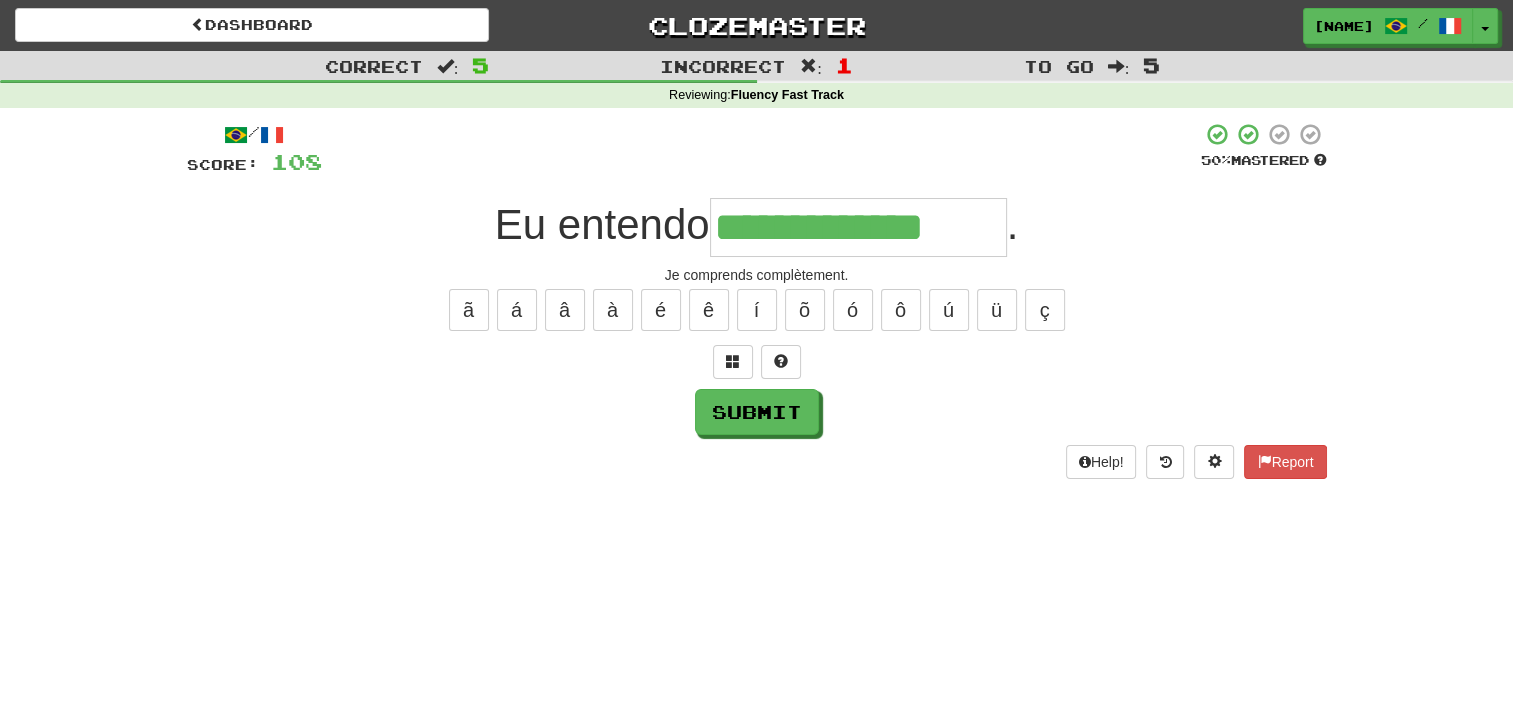 type on "**********" 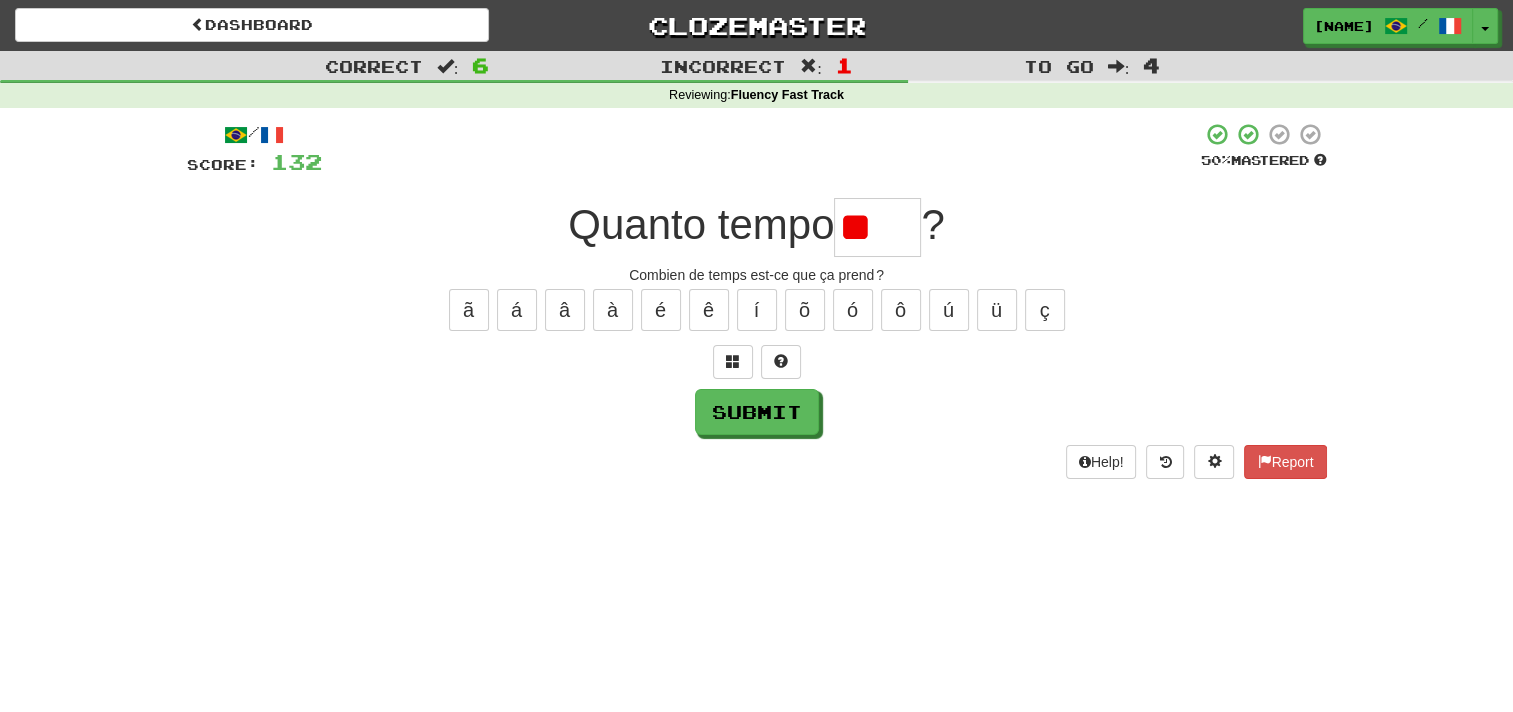 type on "*" 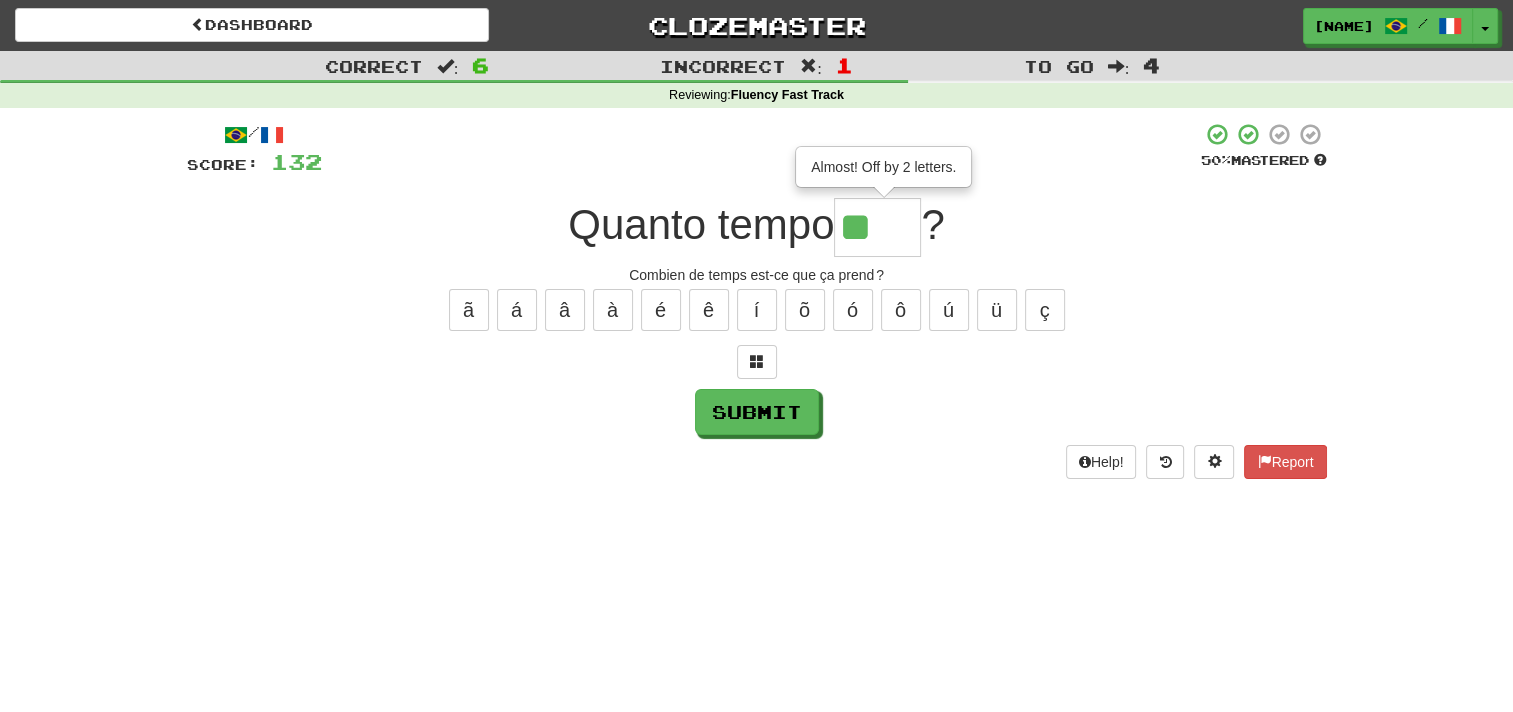 type on "****" 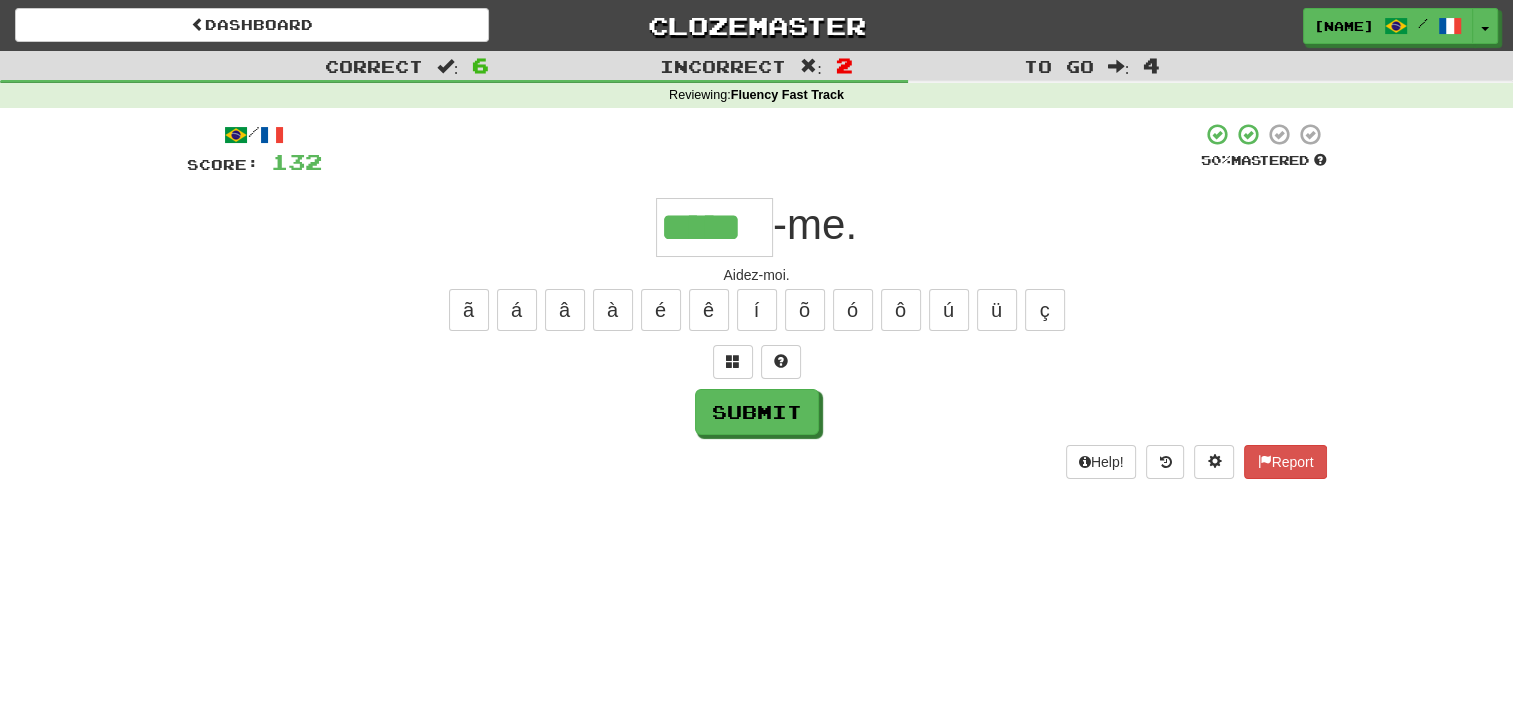type on "*****" 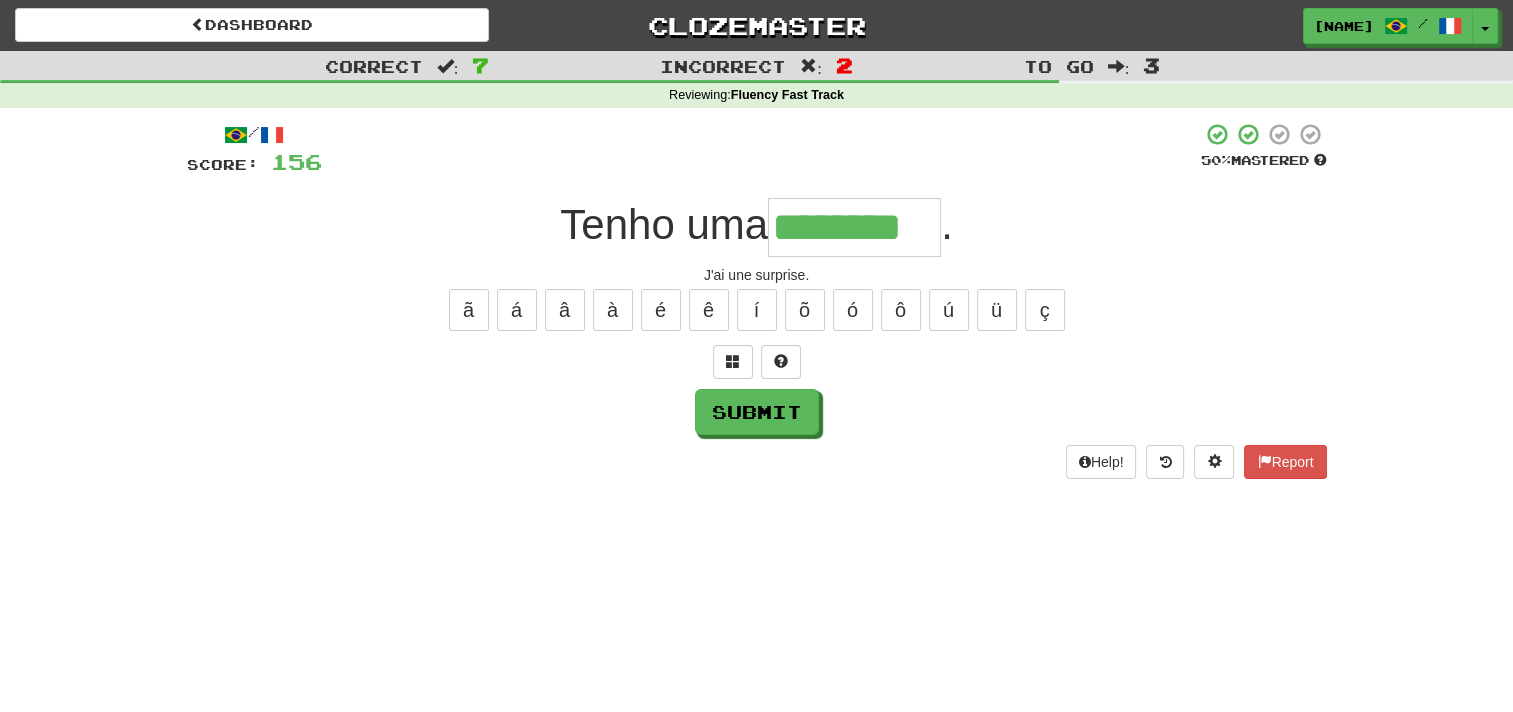 type on "********" 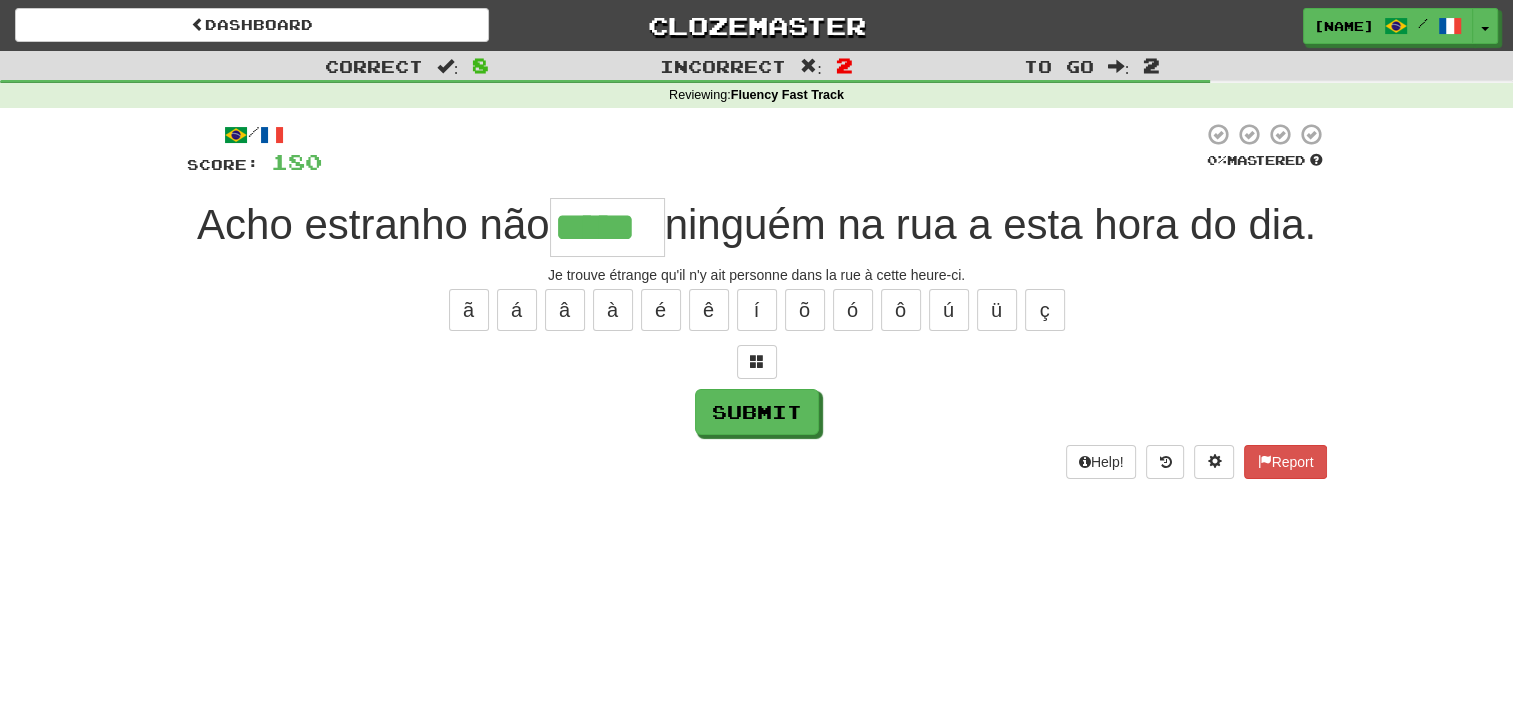 type on "*****" 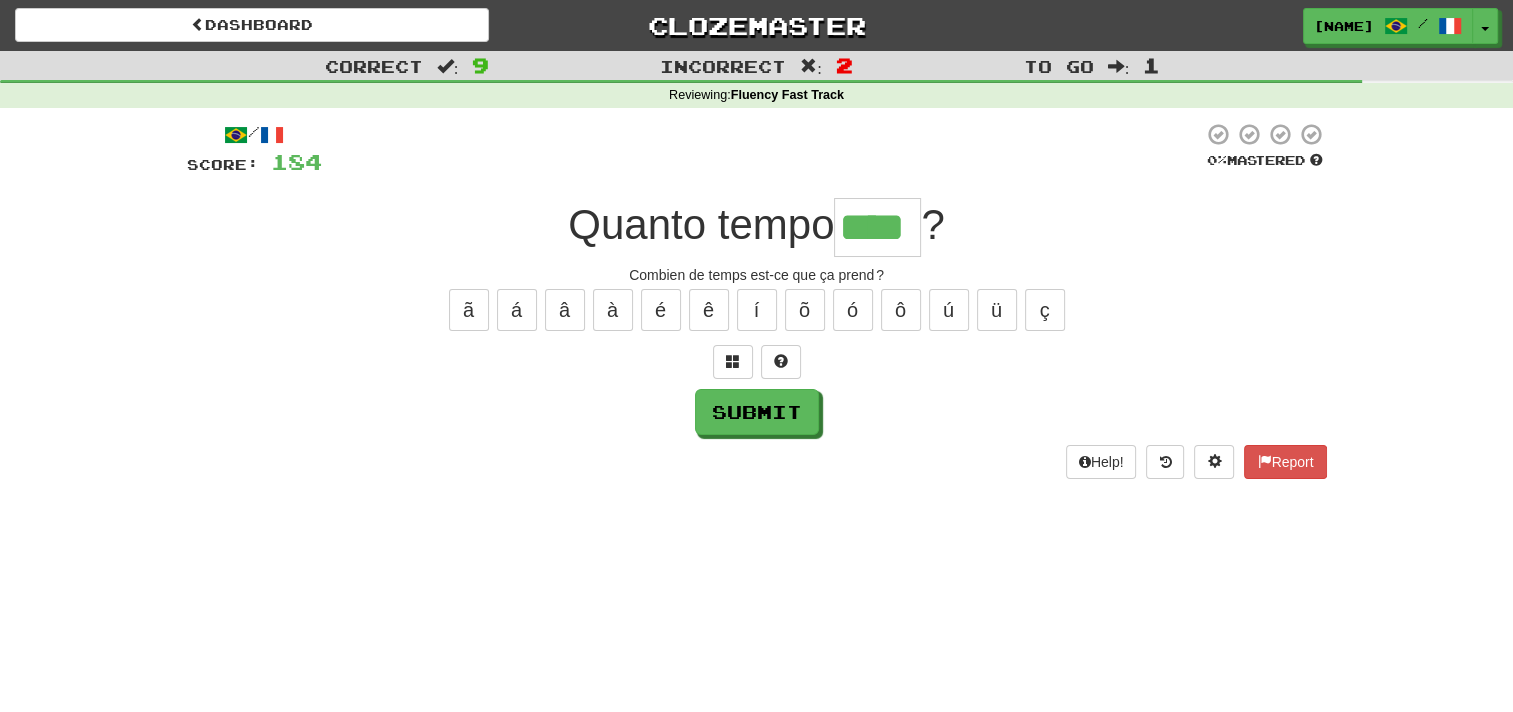 type on "****" 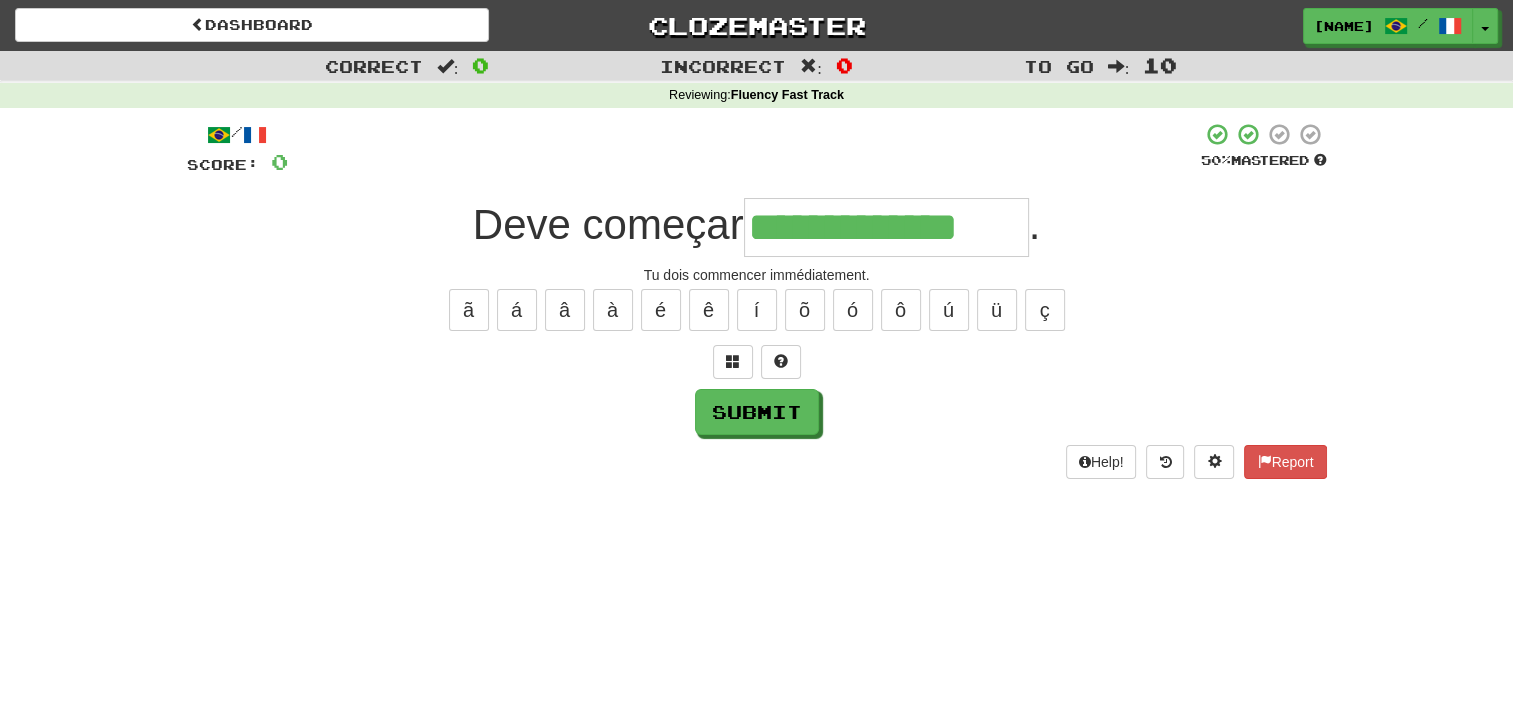 type on "**********" 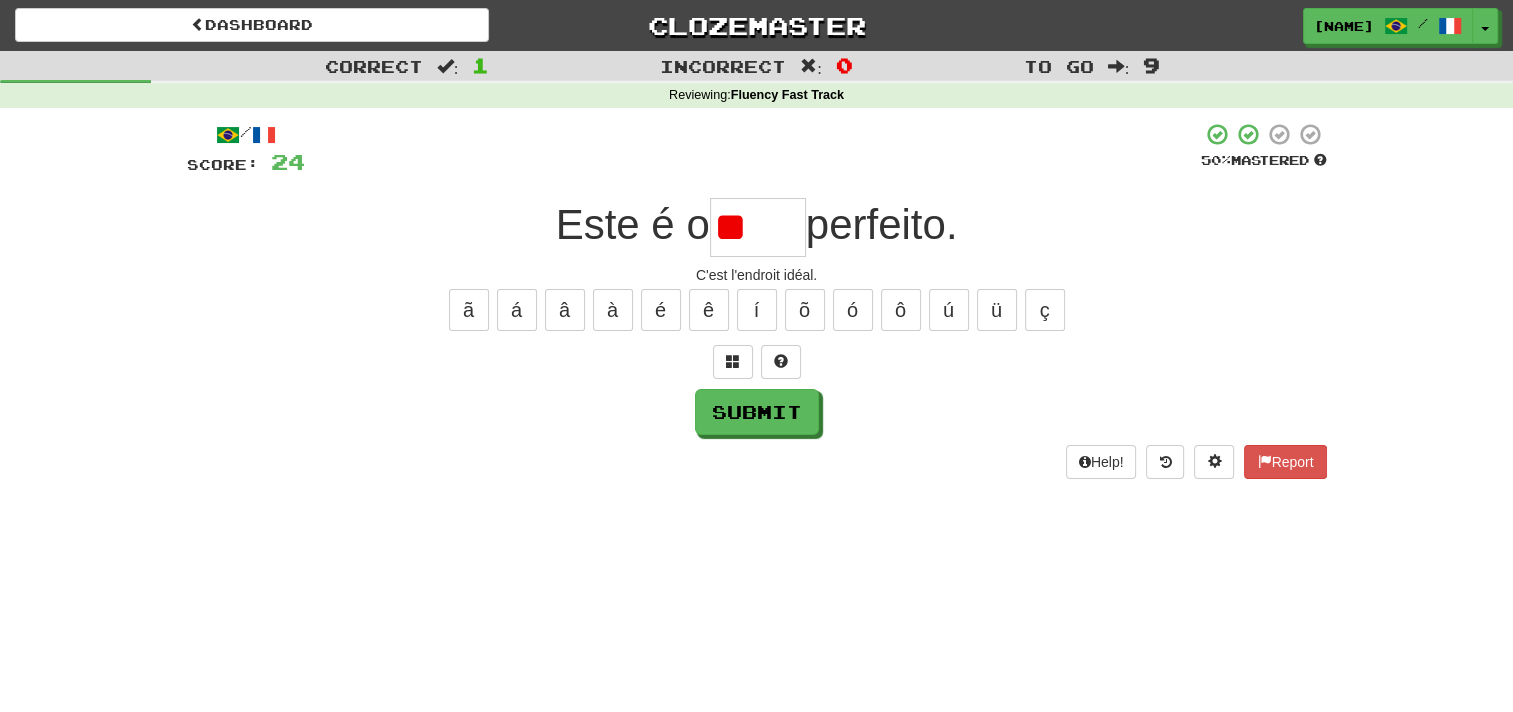 type on "*" 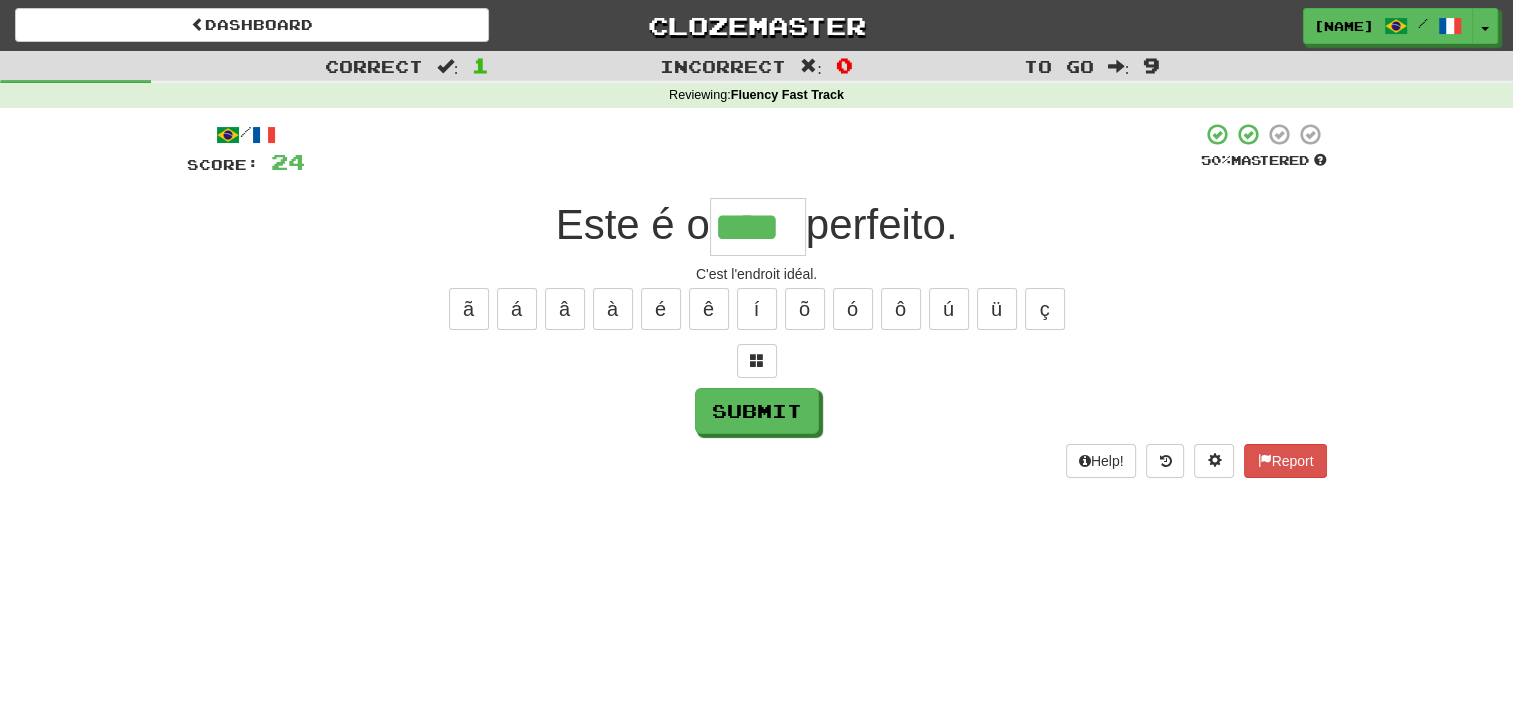 scroll, scrollTop: 0, scrollLeft: 0, axis: both 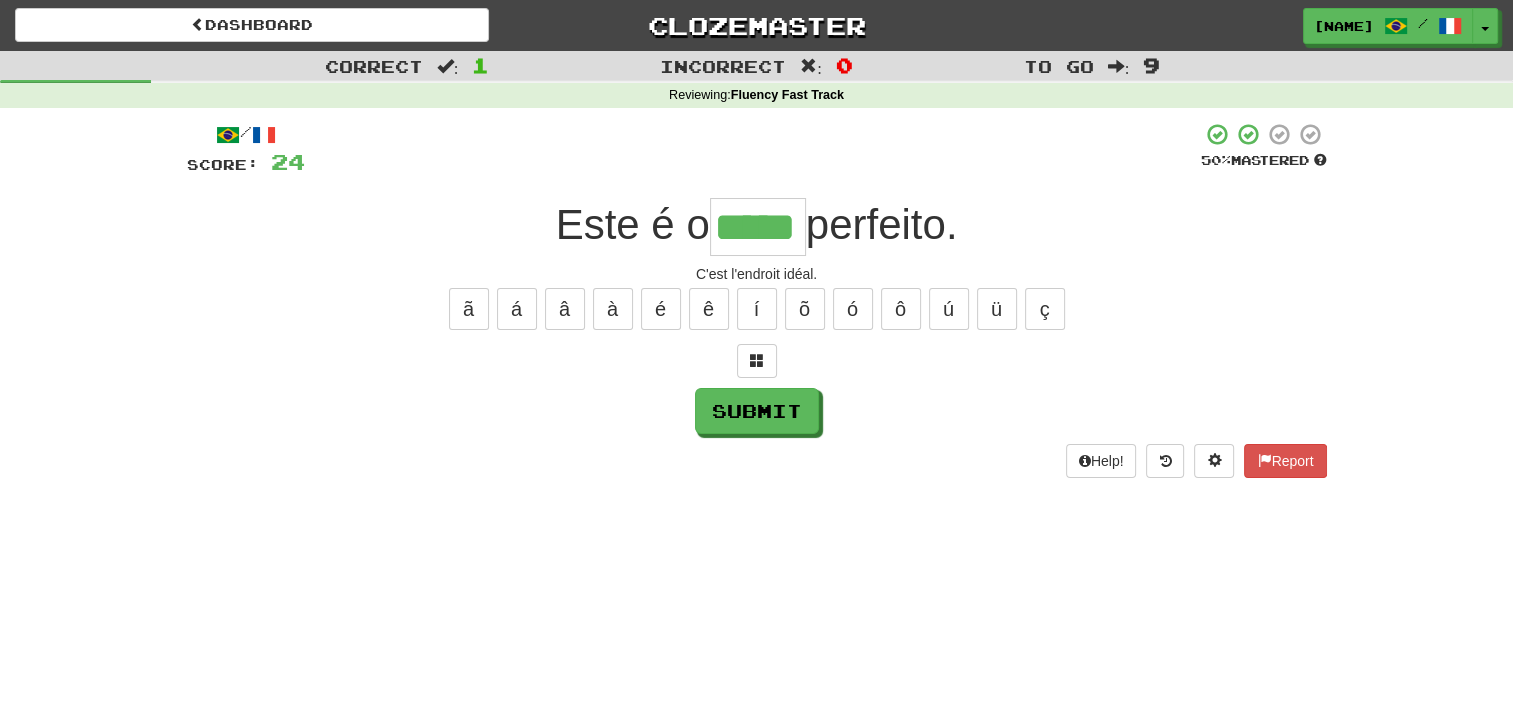 type on "*****" 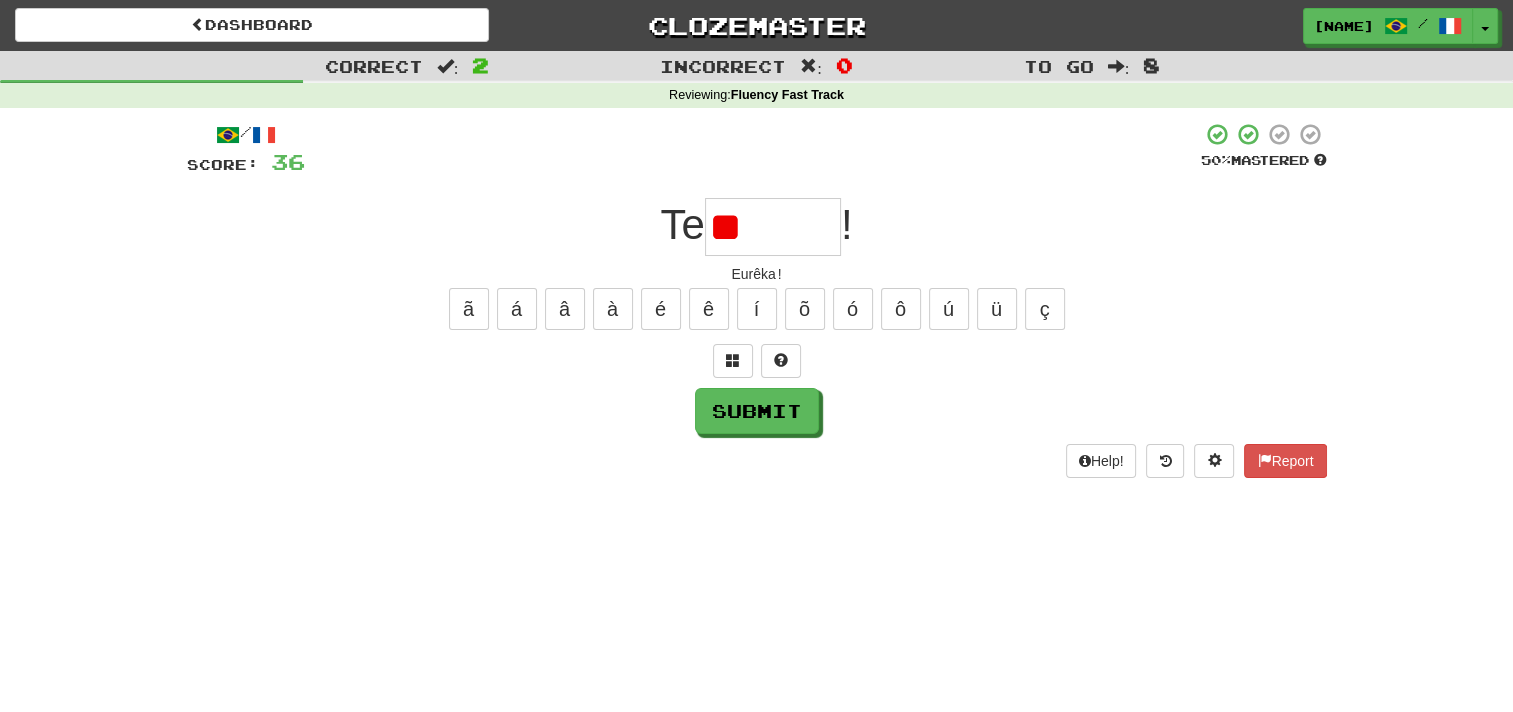 type on "*" 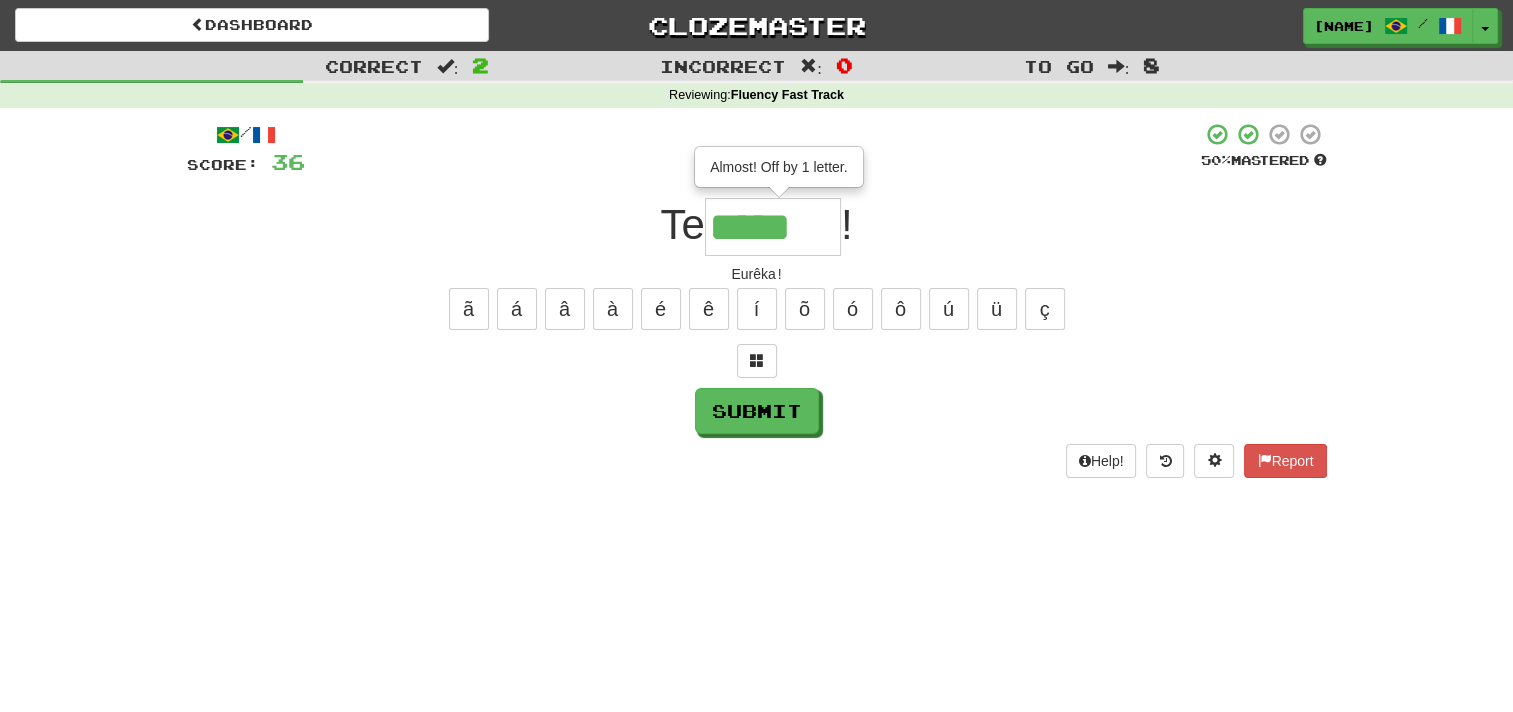 scroll, scrollTop: 0, scrollLeft: 0, axis: both 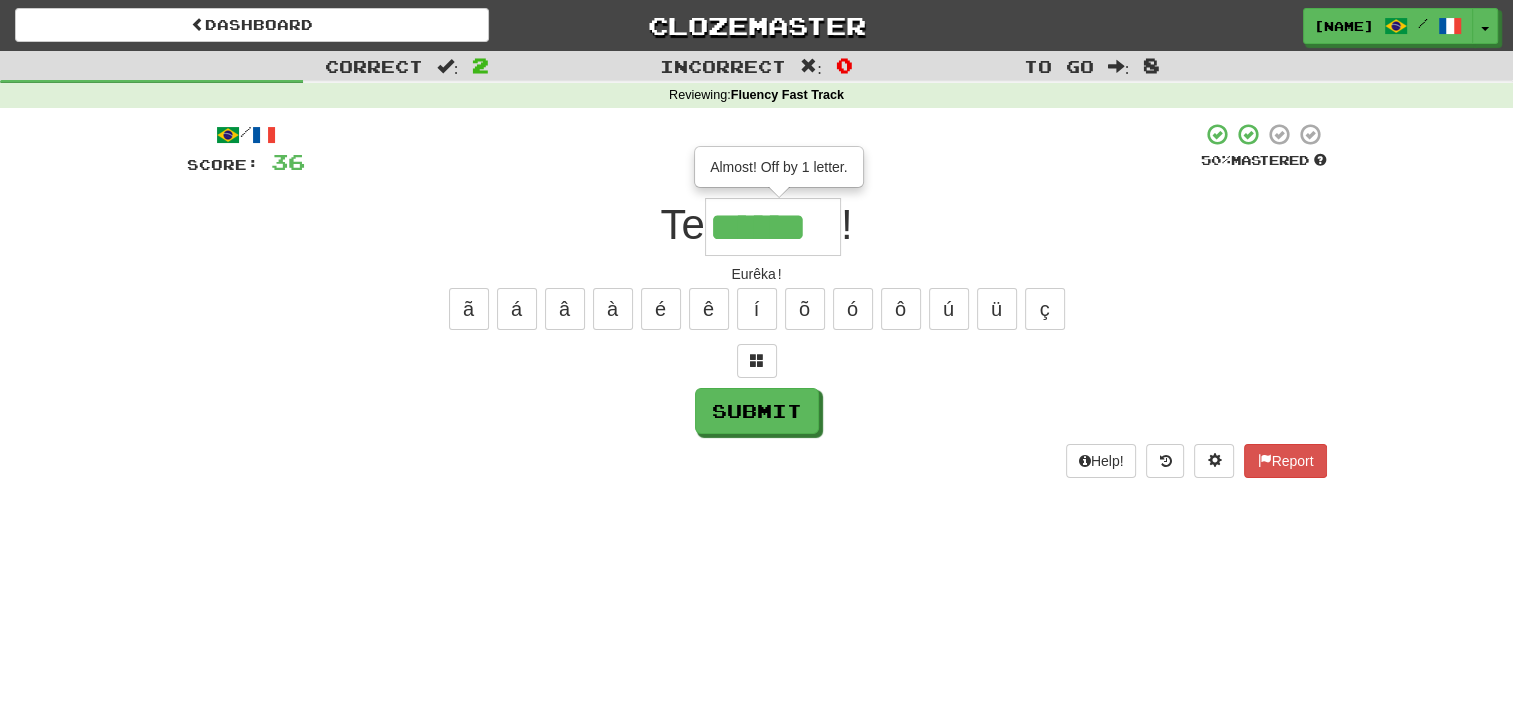 type on "******" 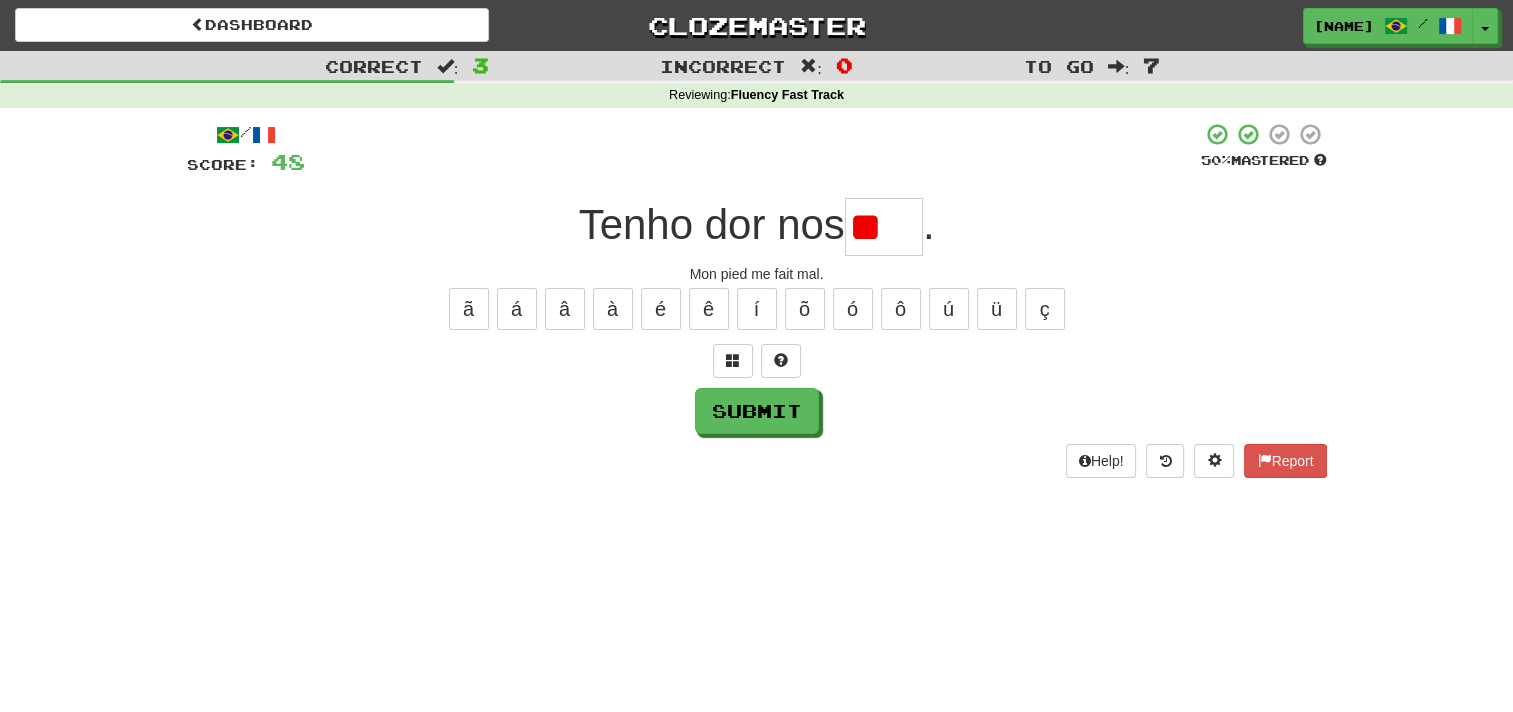 type on "*" 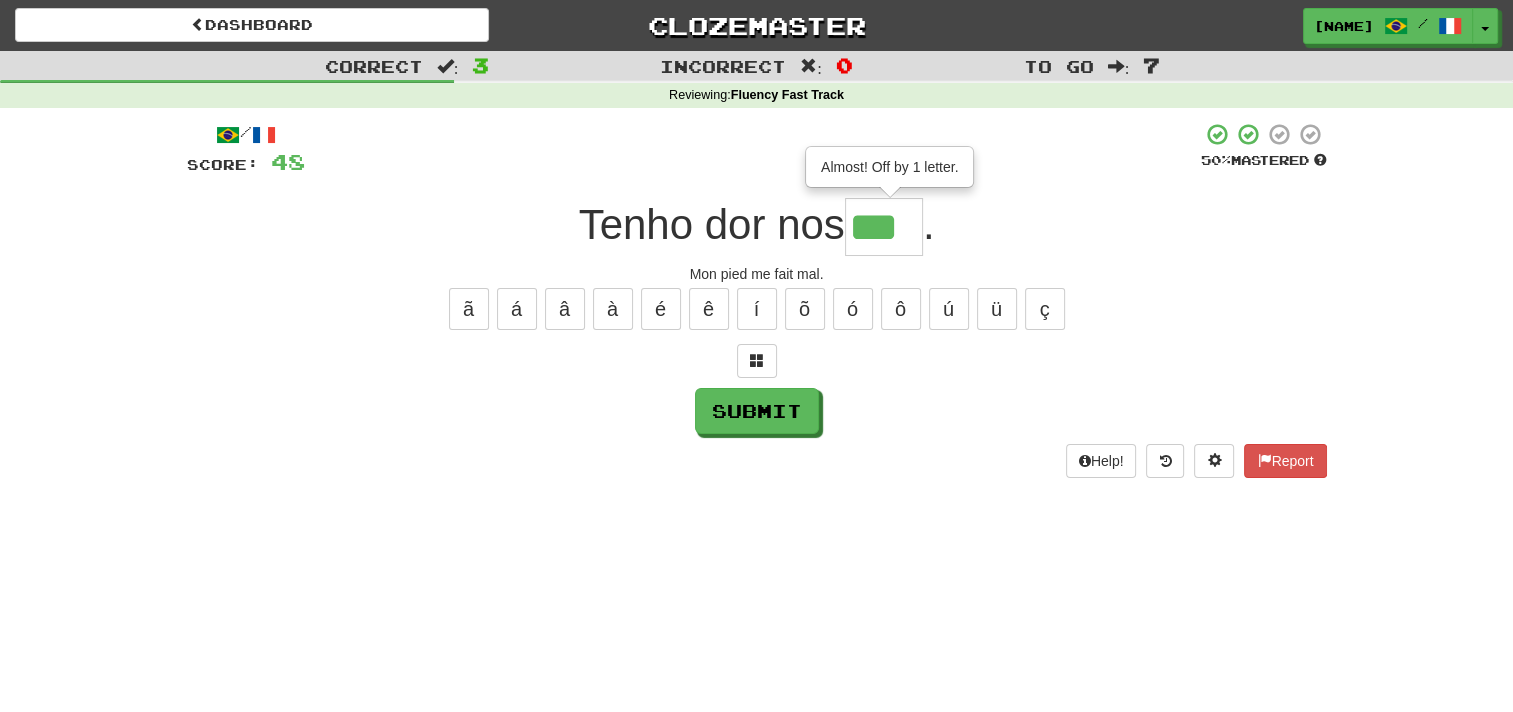 type on "***" 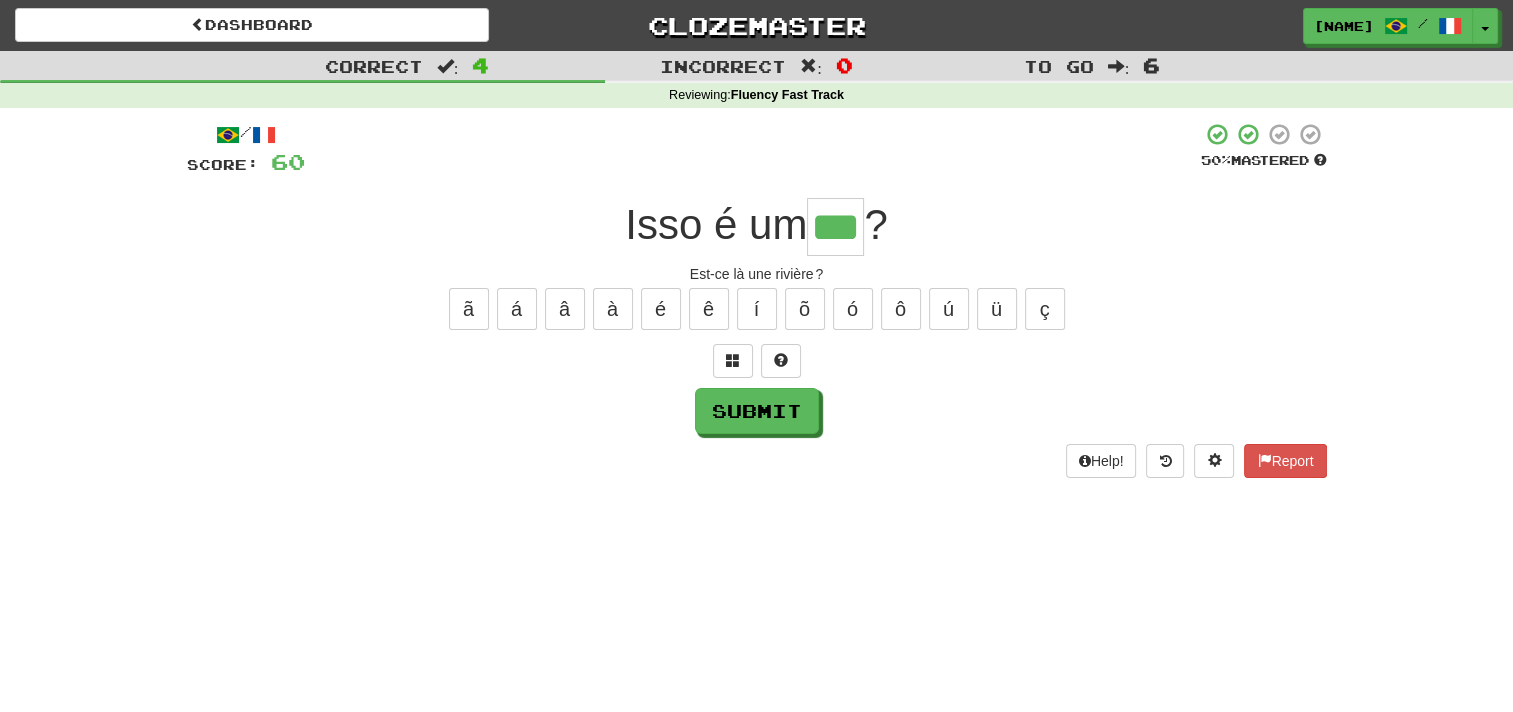 type on "***" 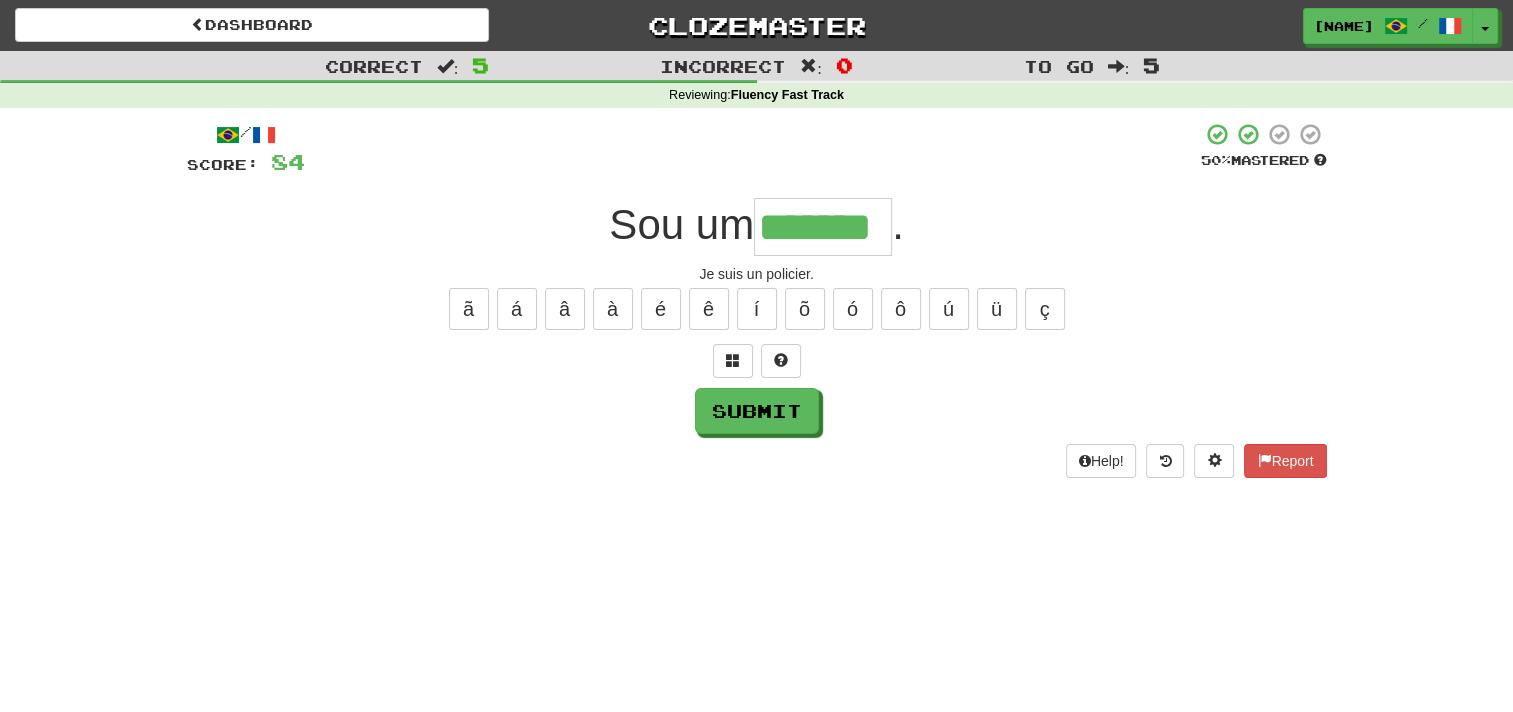 type on "********" 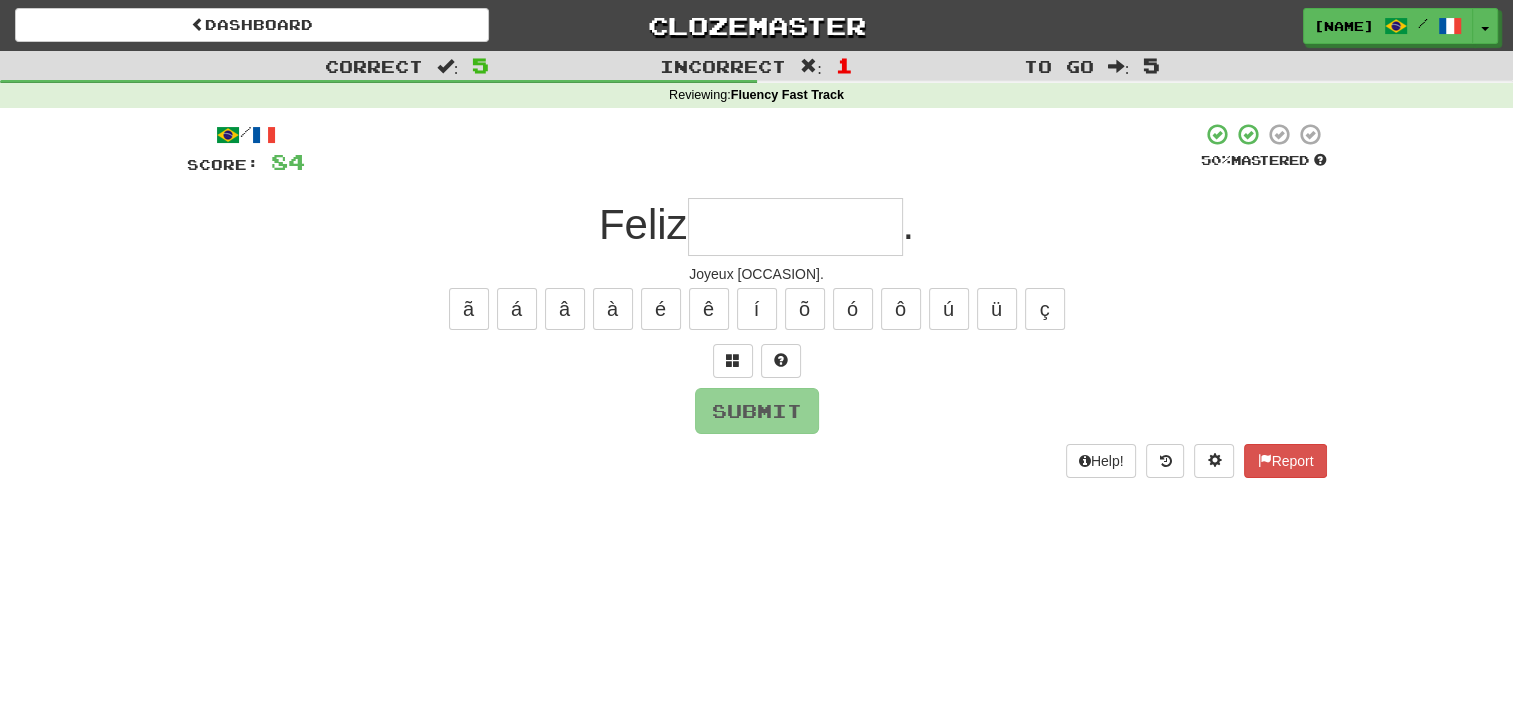 type on "*" 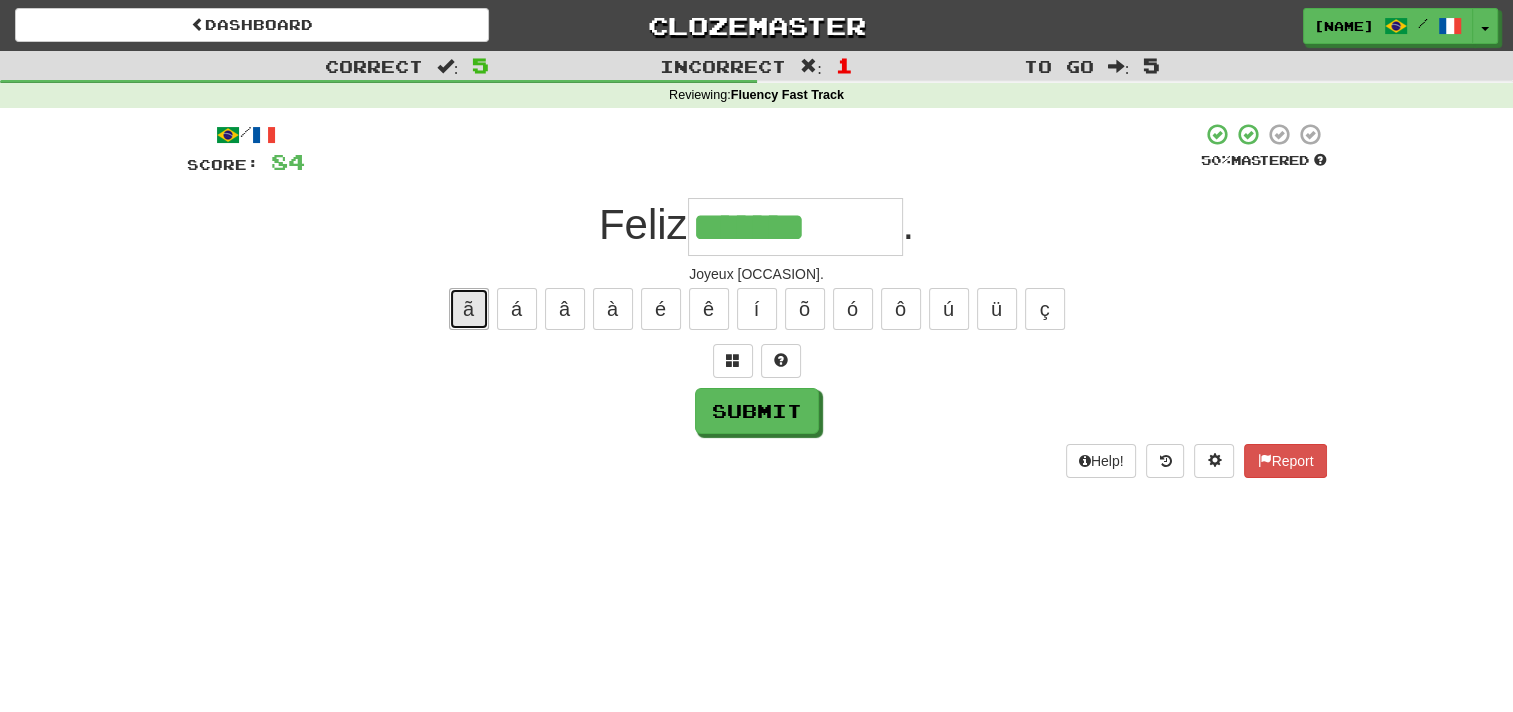 click on "ã" at bounding box center (469, 309) 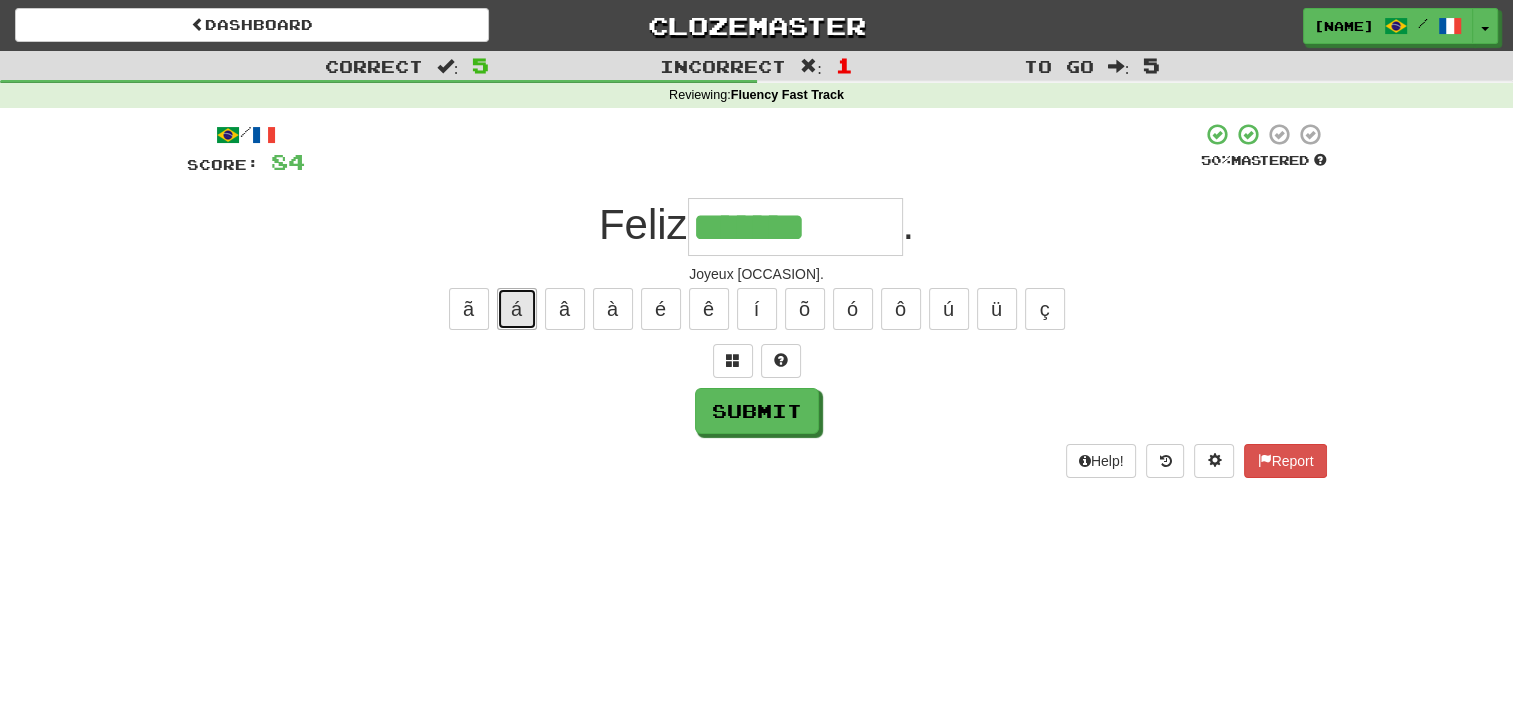 click on "á" at bounding box center [517, 309] 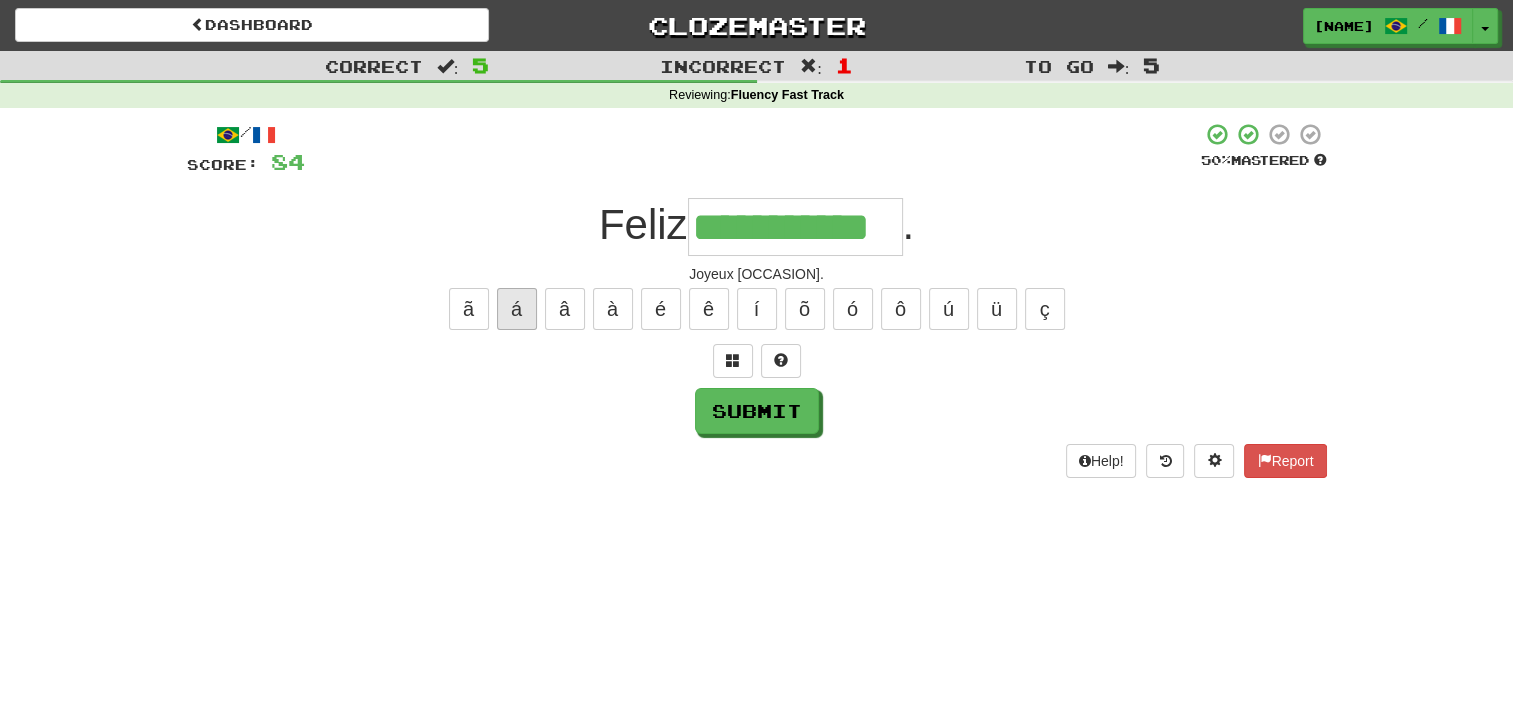 type on "**********" 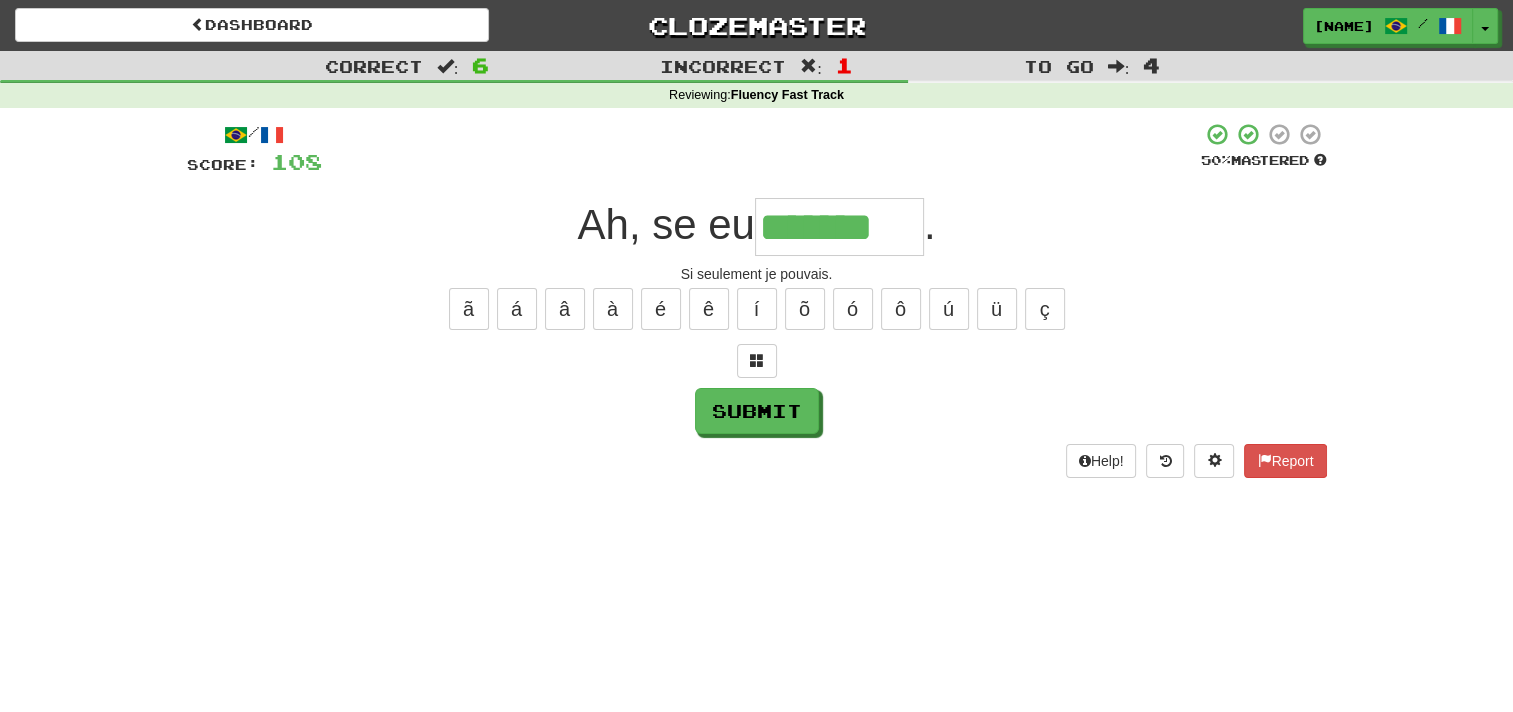 type on "*******" 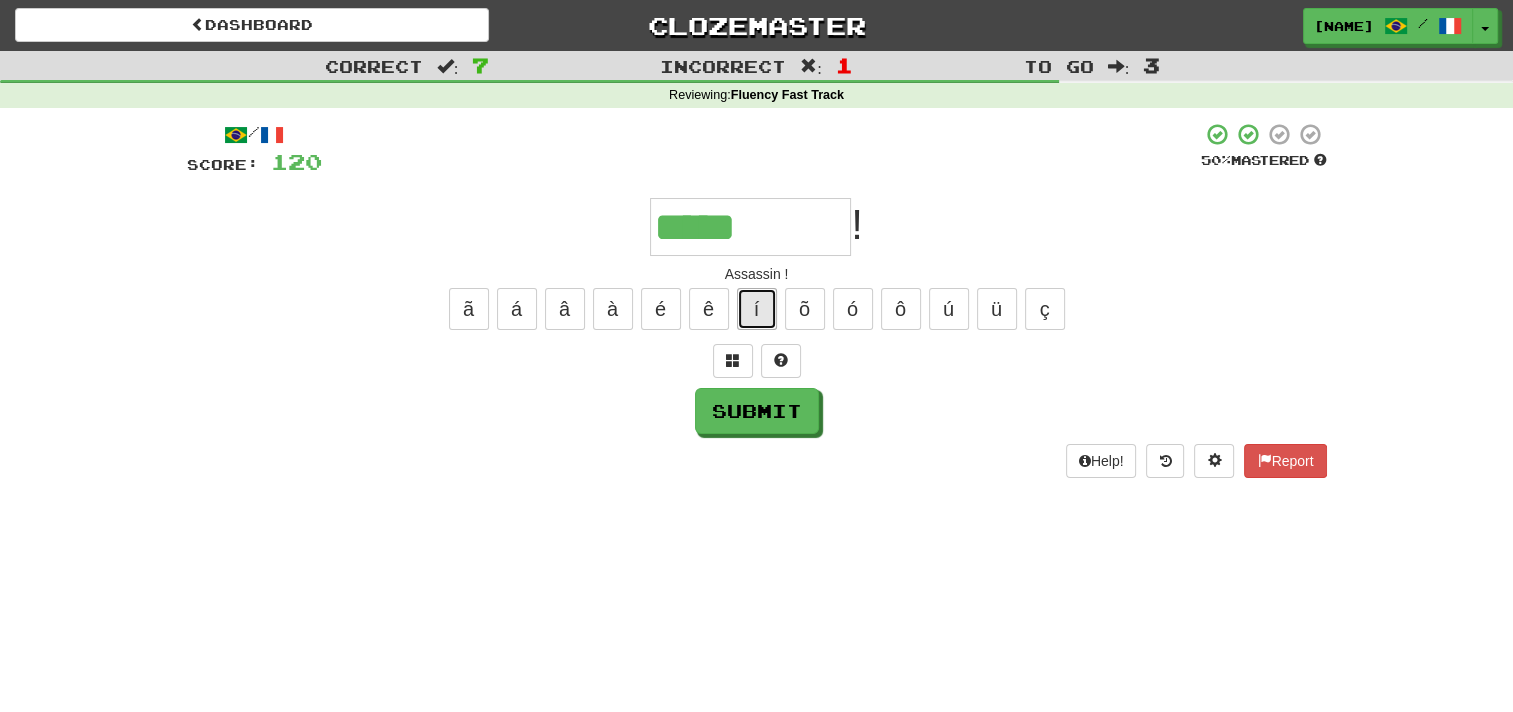 click on "í" at bounding box center [757, 309] 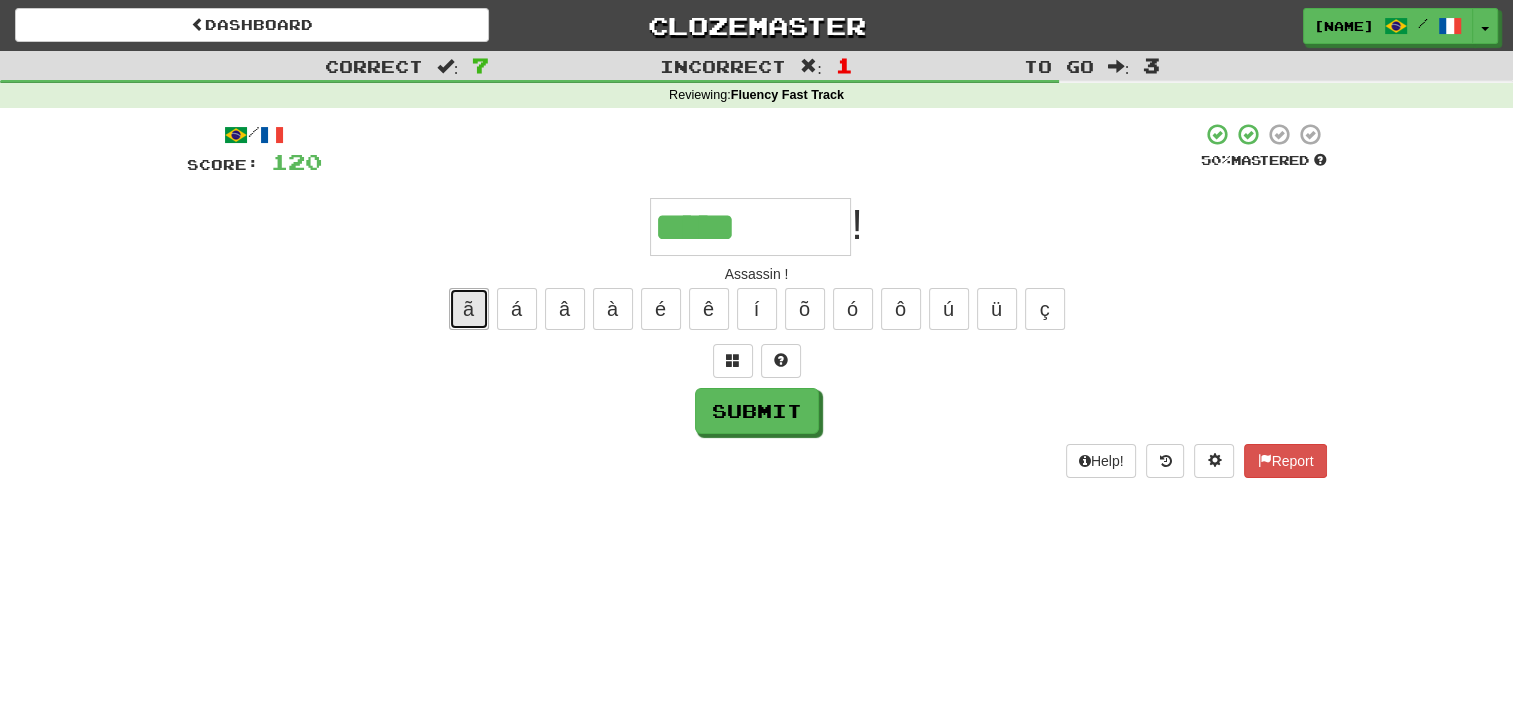 click on "ã" at bounding box center (469, 309) 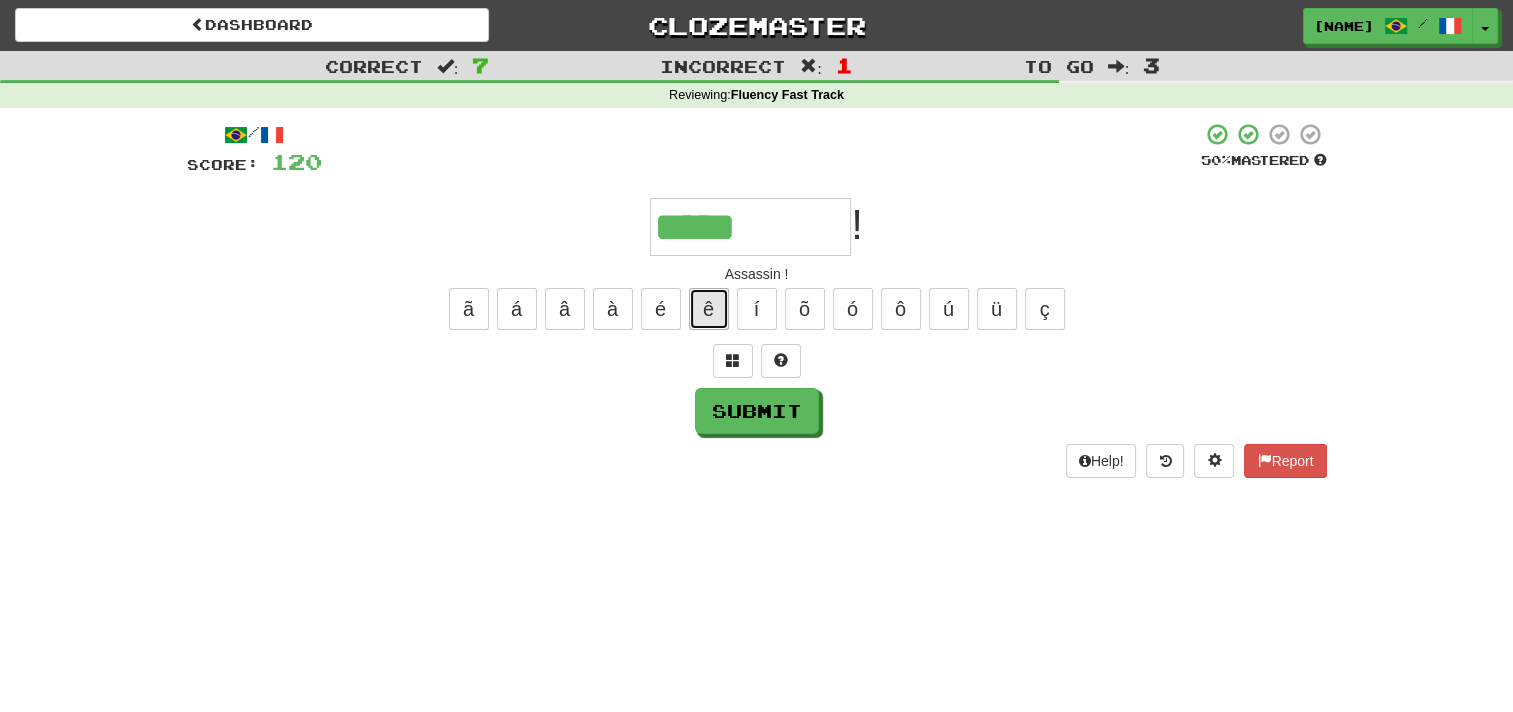 click on "ê" at bounding box center [709, 309] 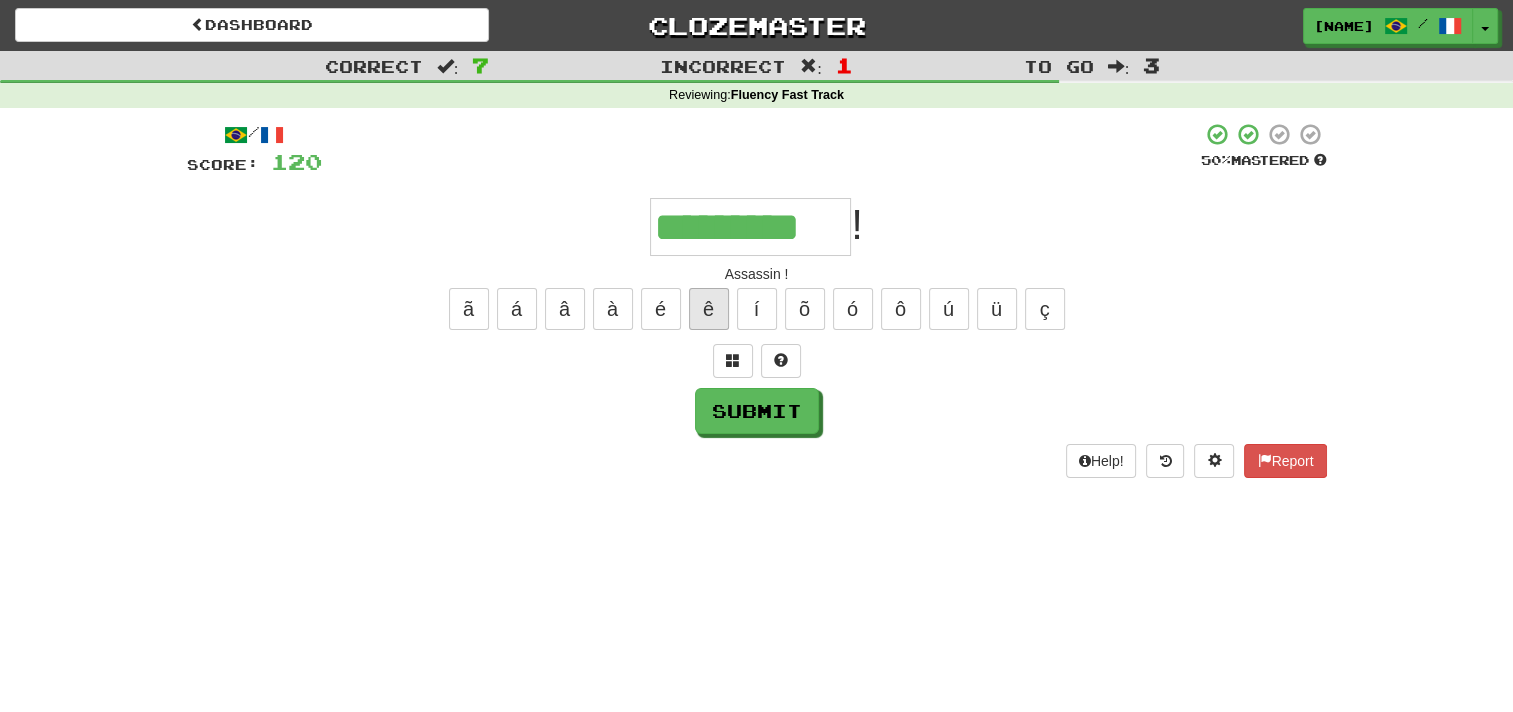 type on "*********" 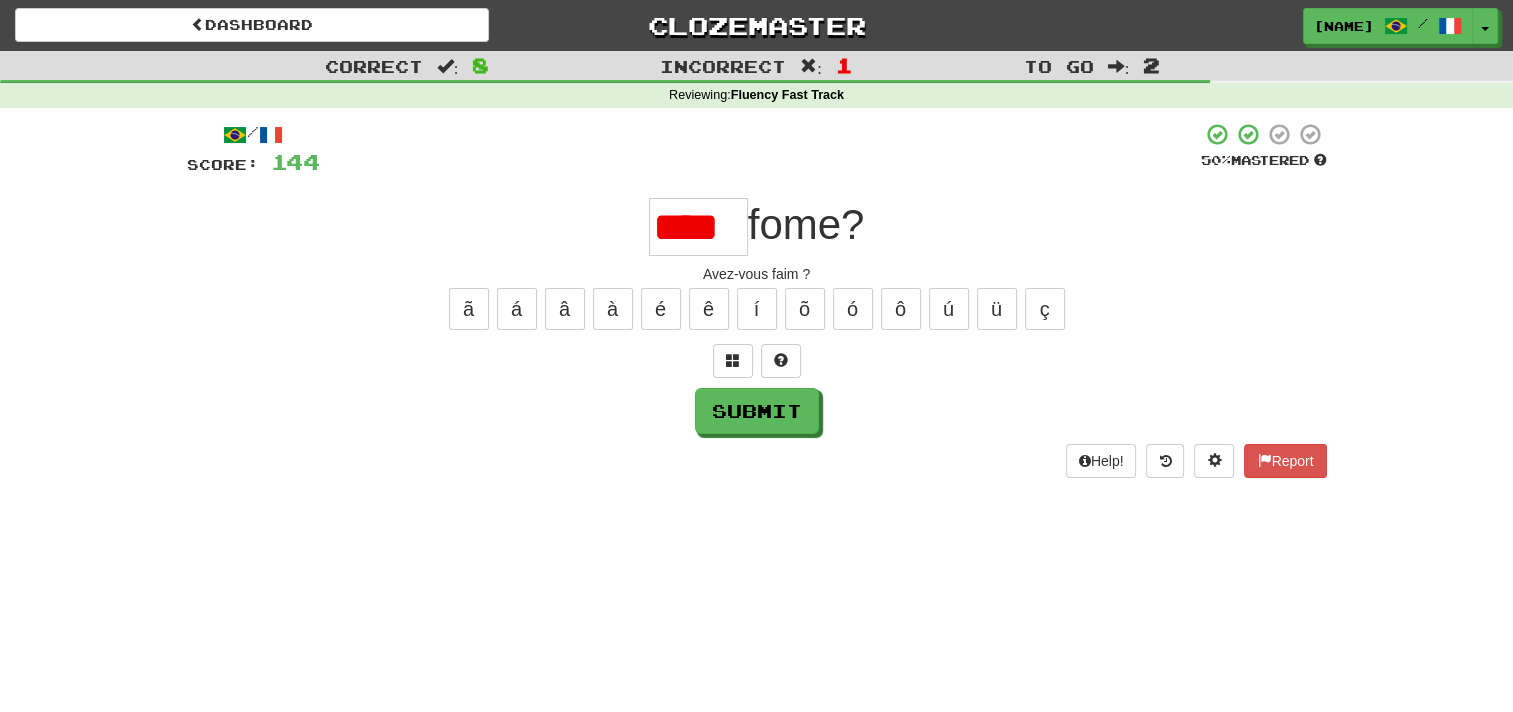 scroll, scrollTop: 0, scrollLeft: 0, axis: both 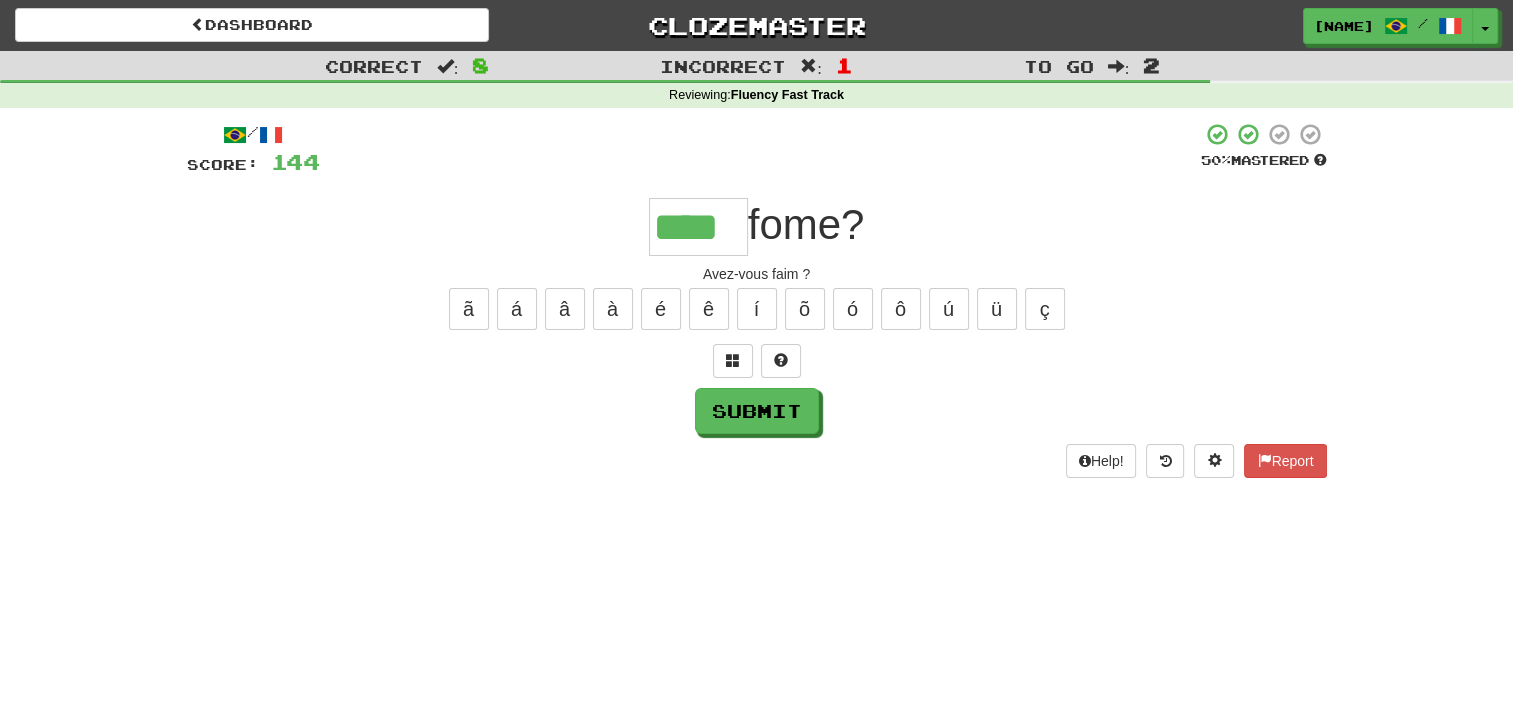 type on "****" 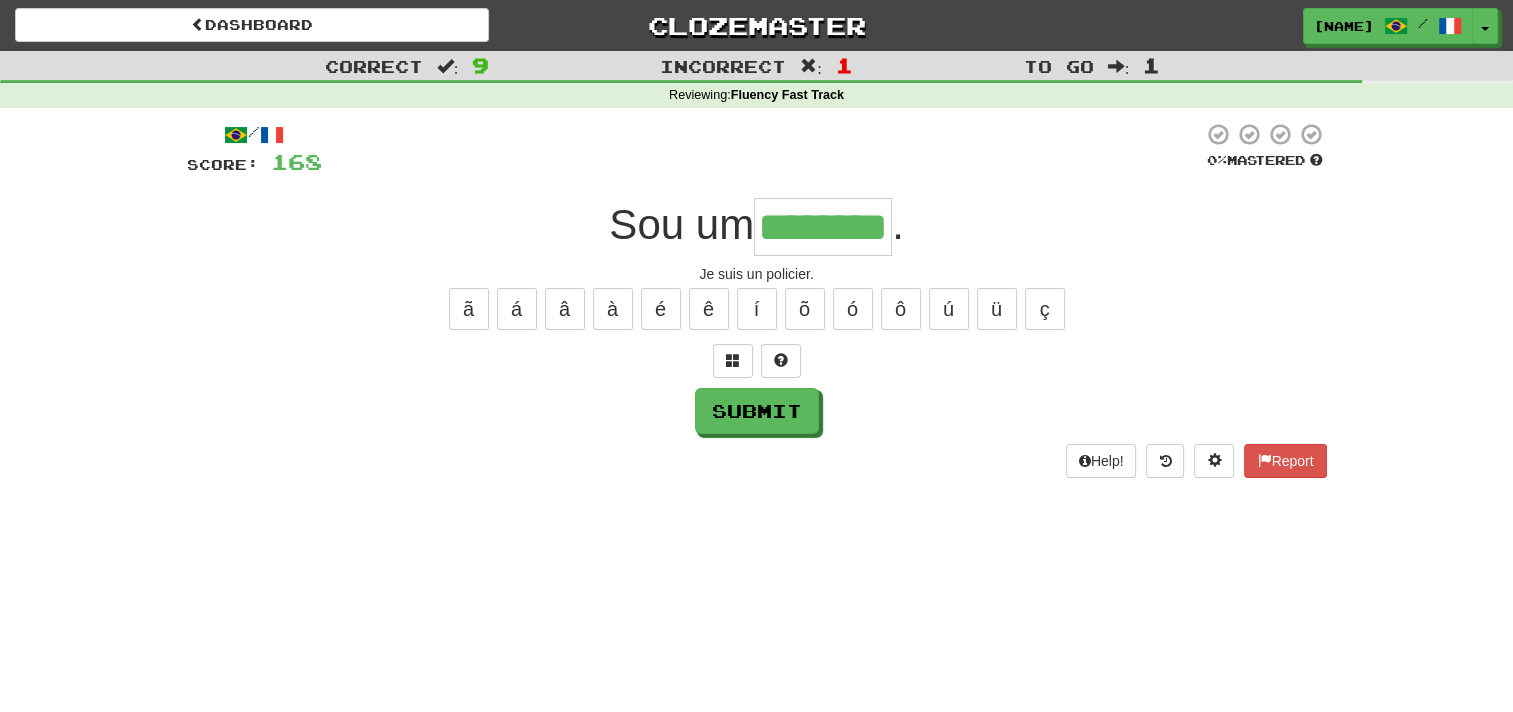 type on "********" 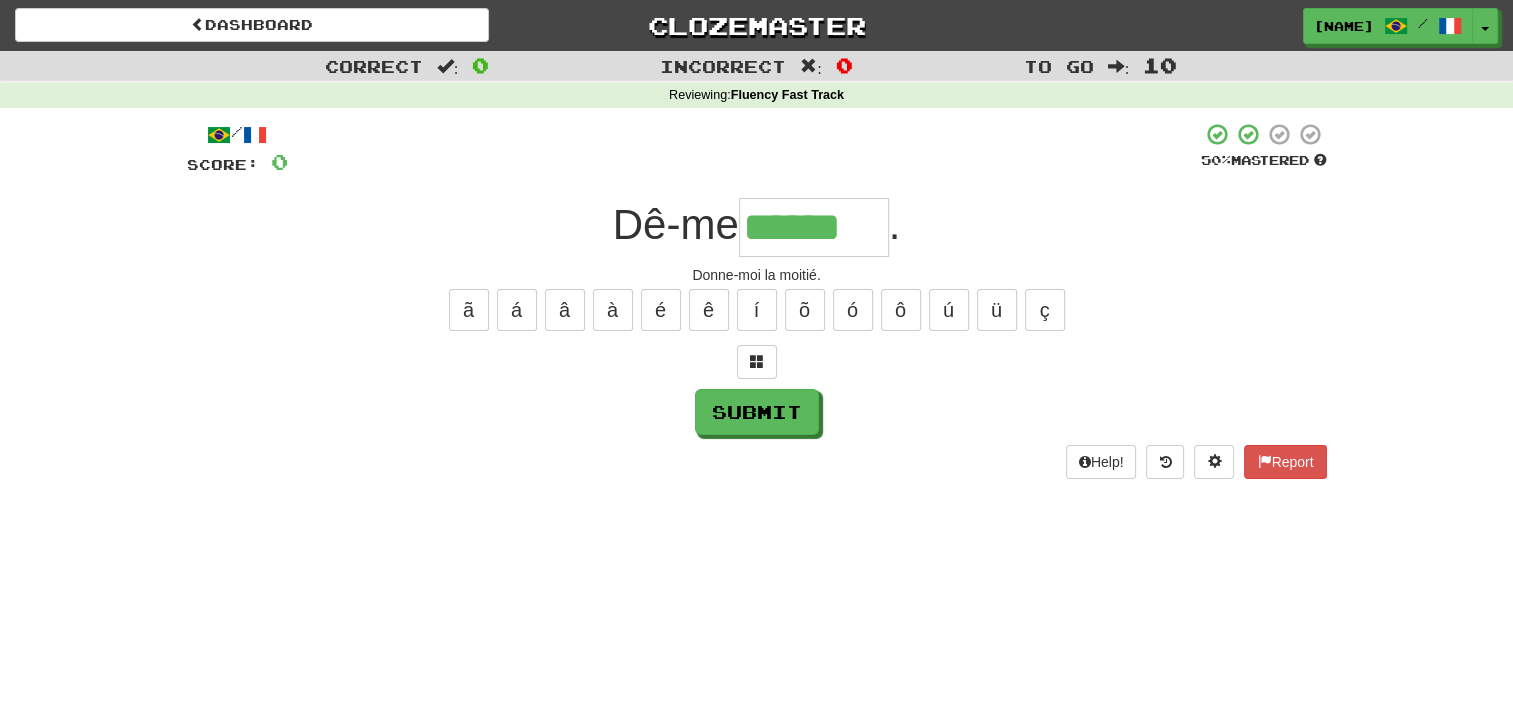 type on "******" 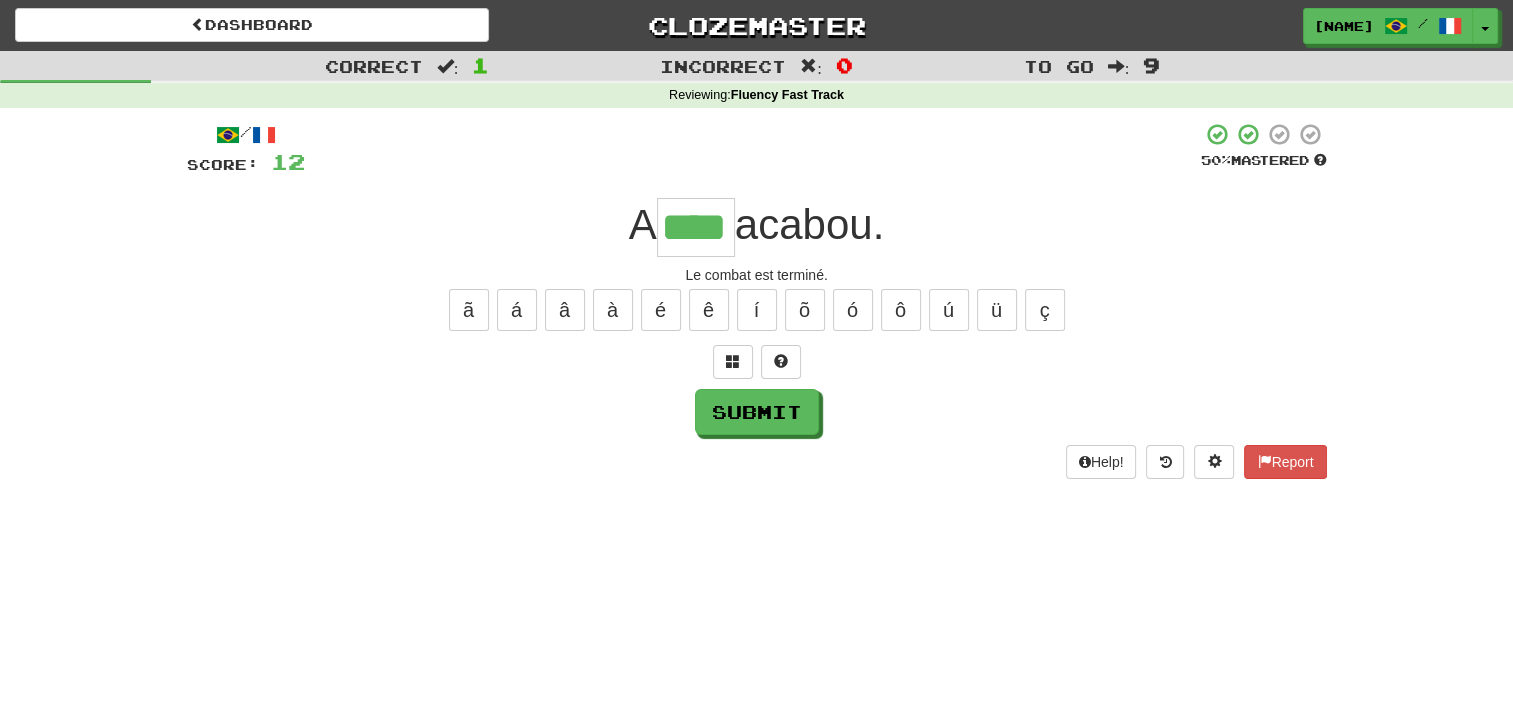 type on "****" 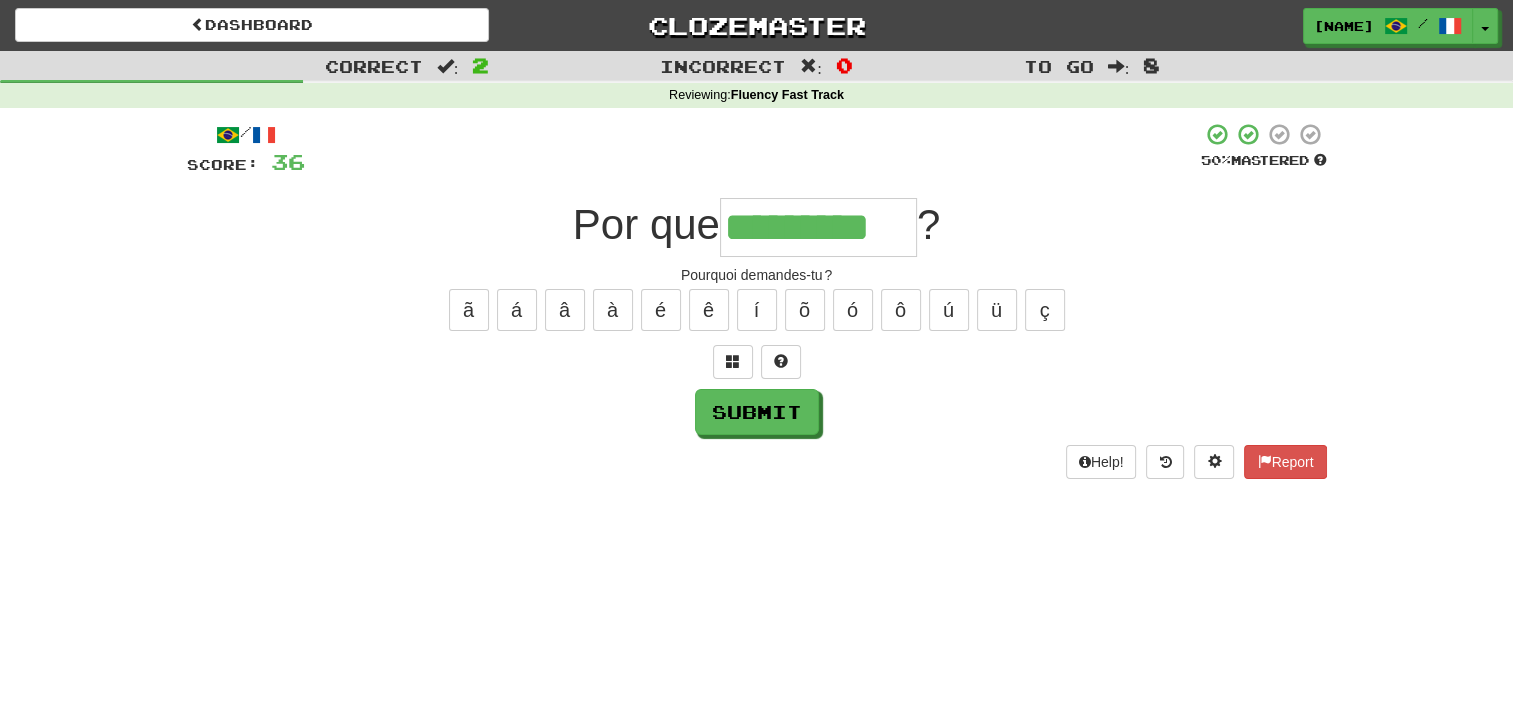 type on "*********" 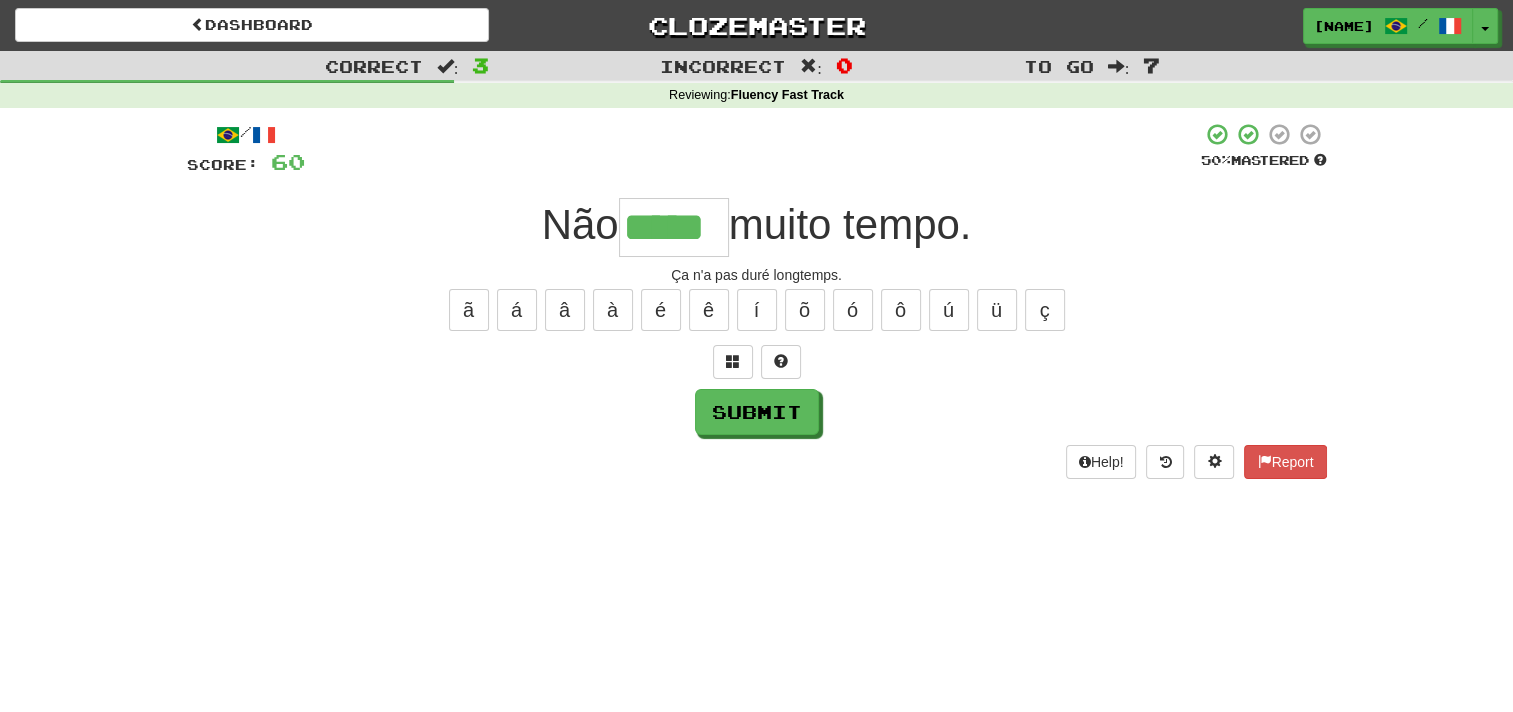 type on "*****" 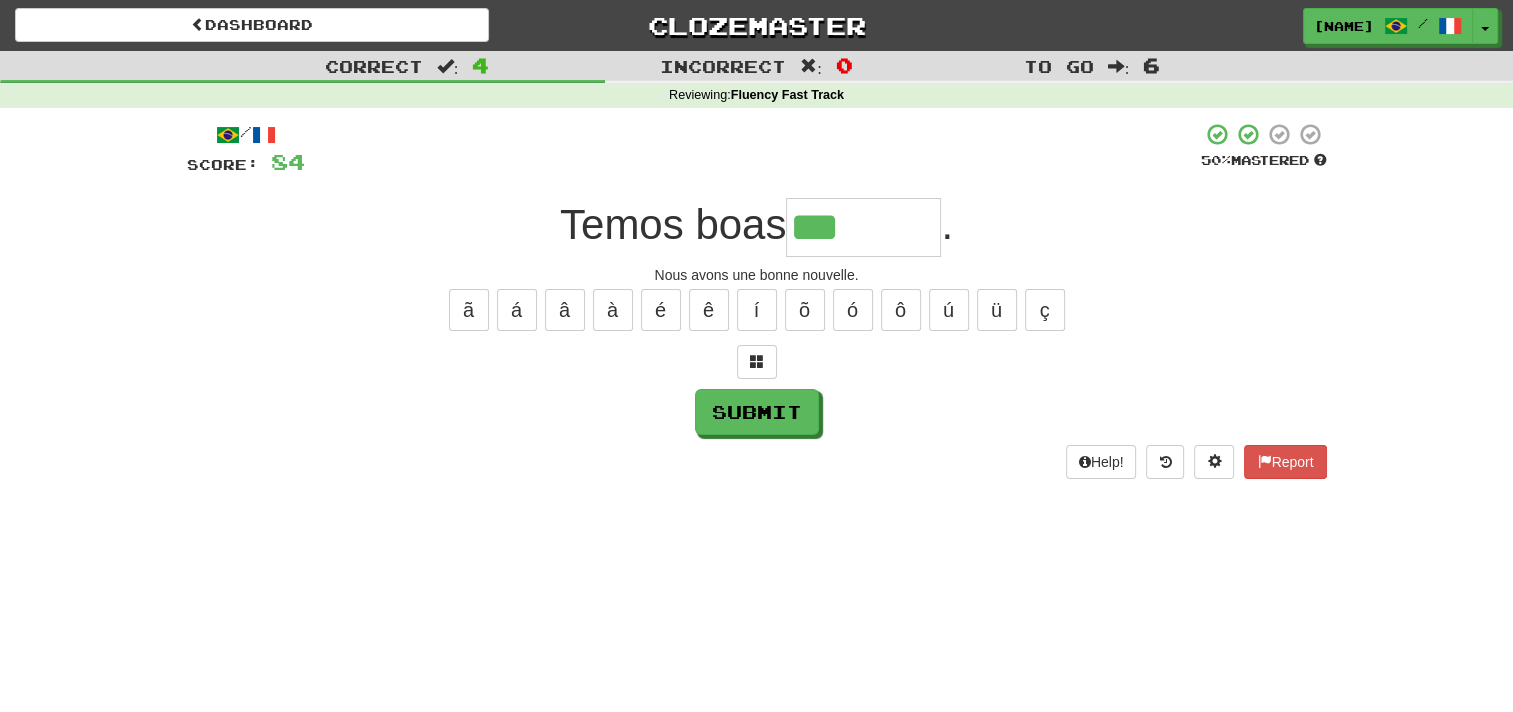 type on "********" 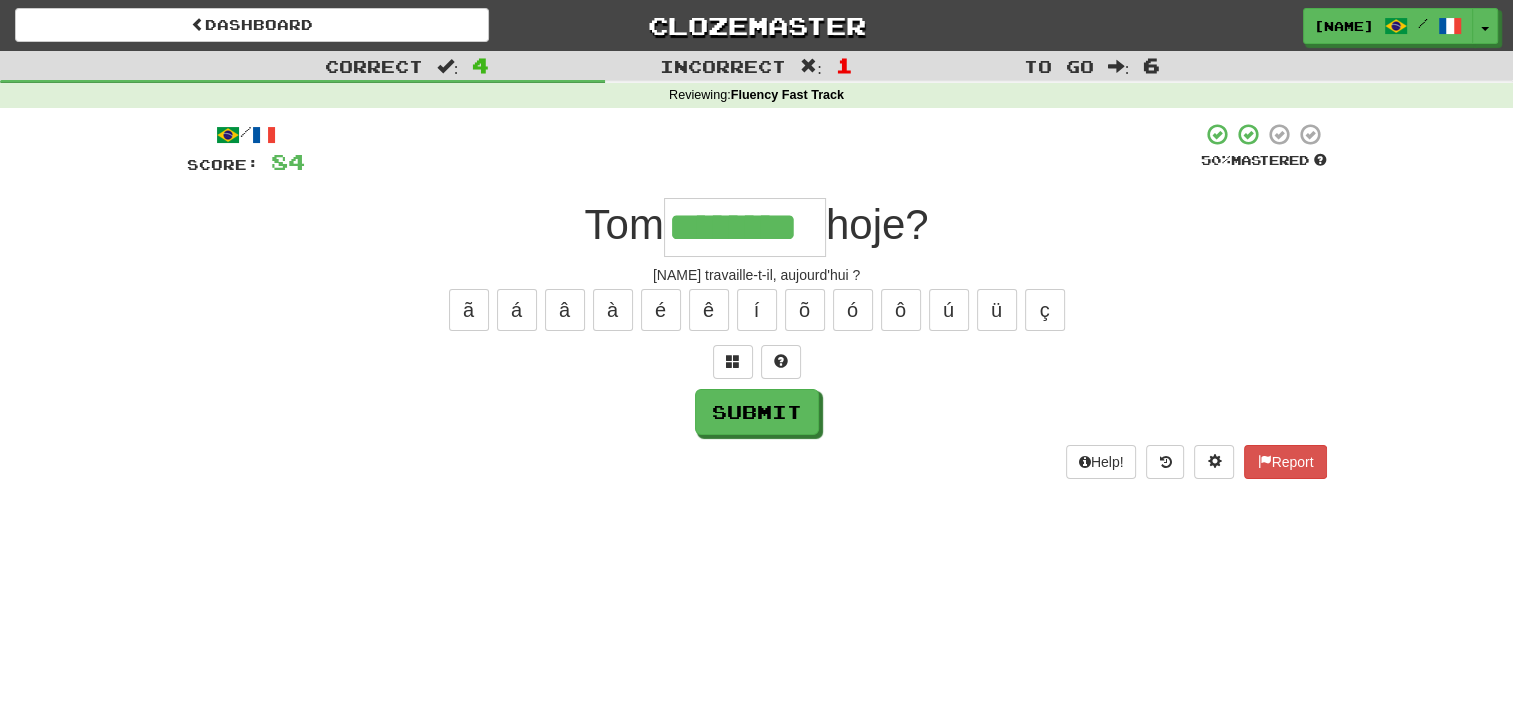 type on "********" 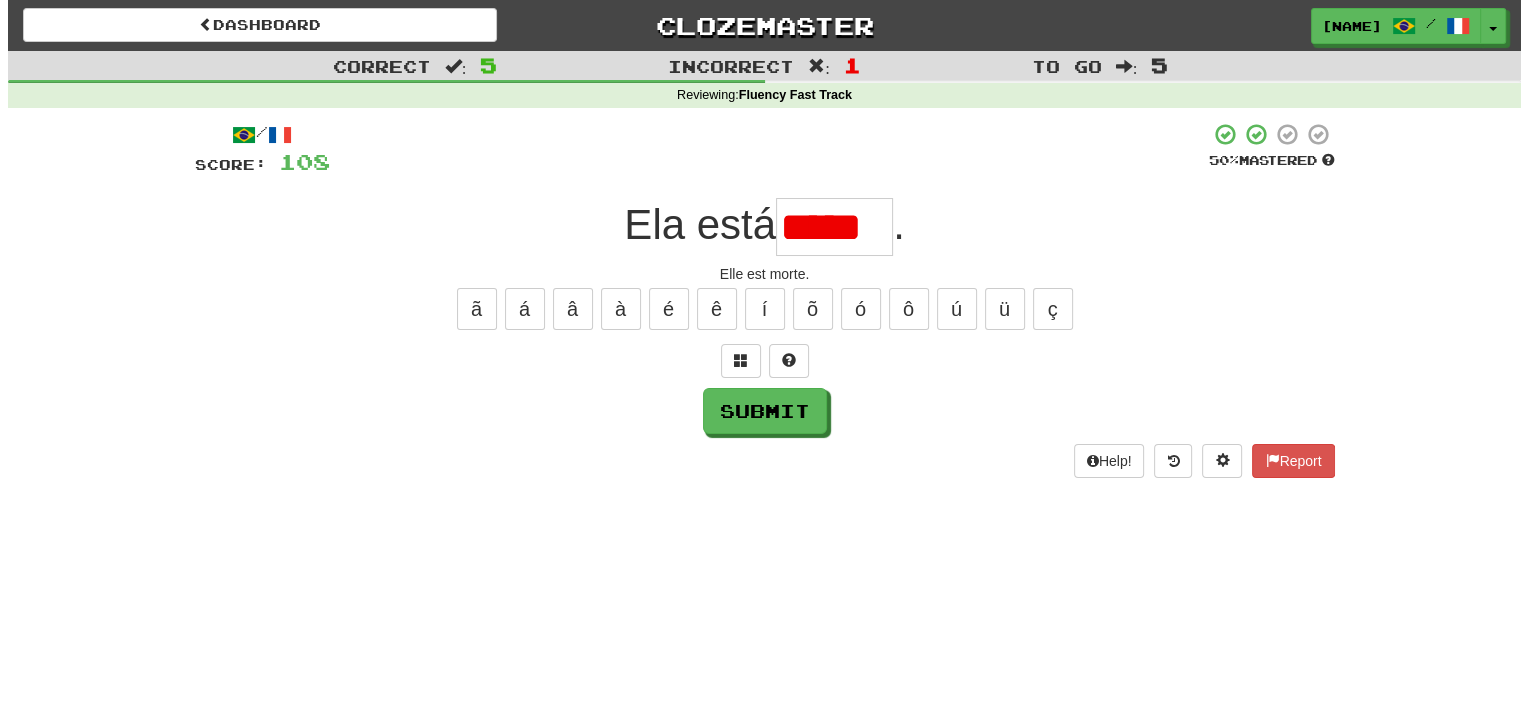 scroll, scrollTop: 0, scrollLeft: 0, axis: both 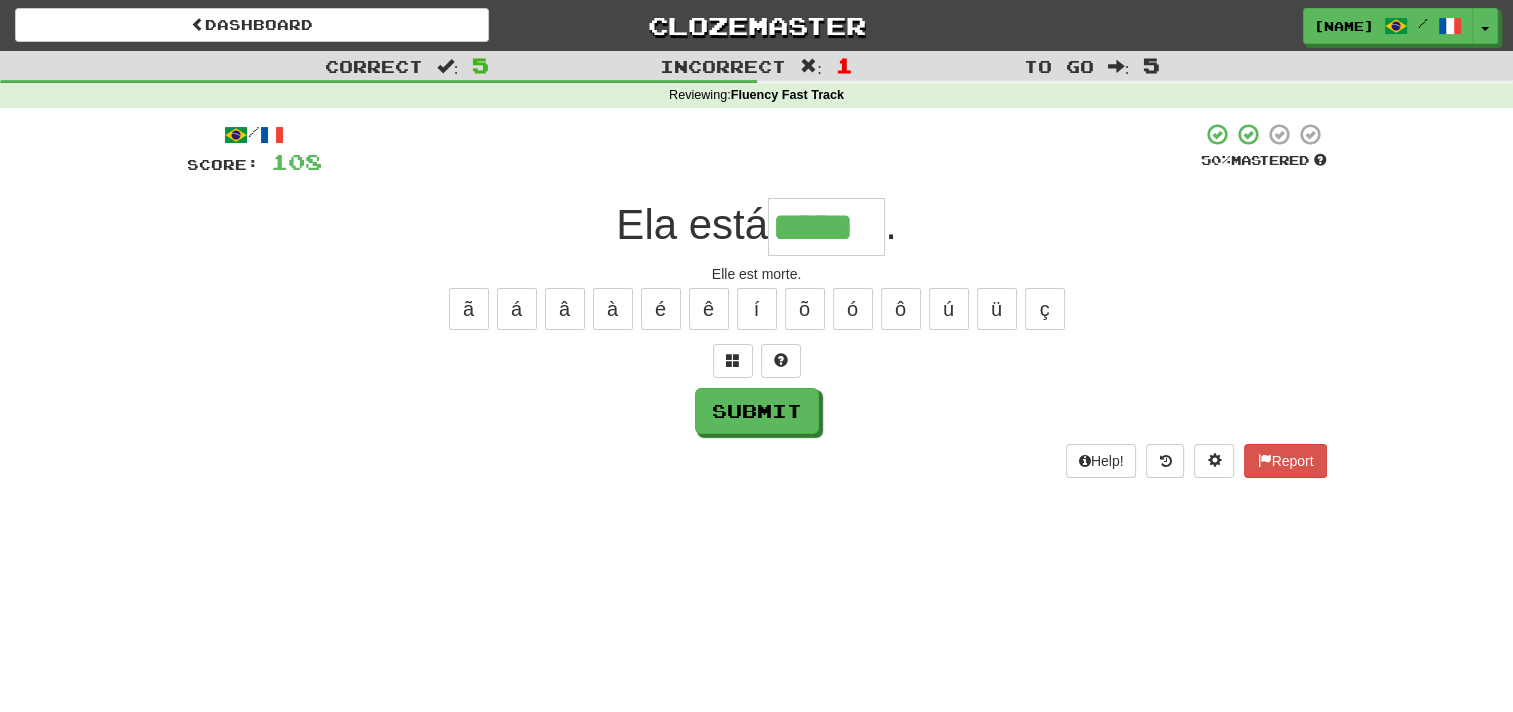 type on "*****" 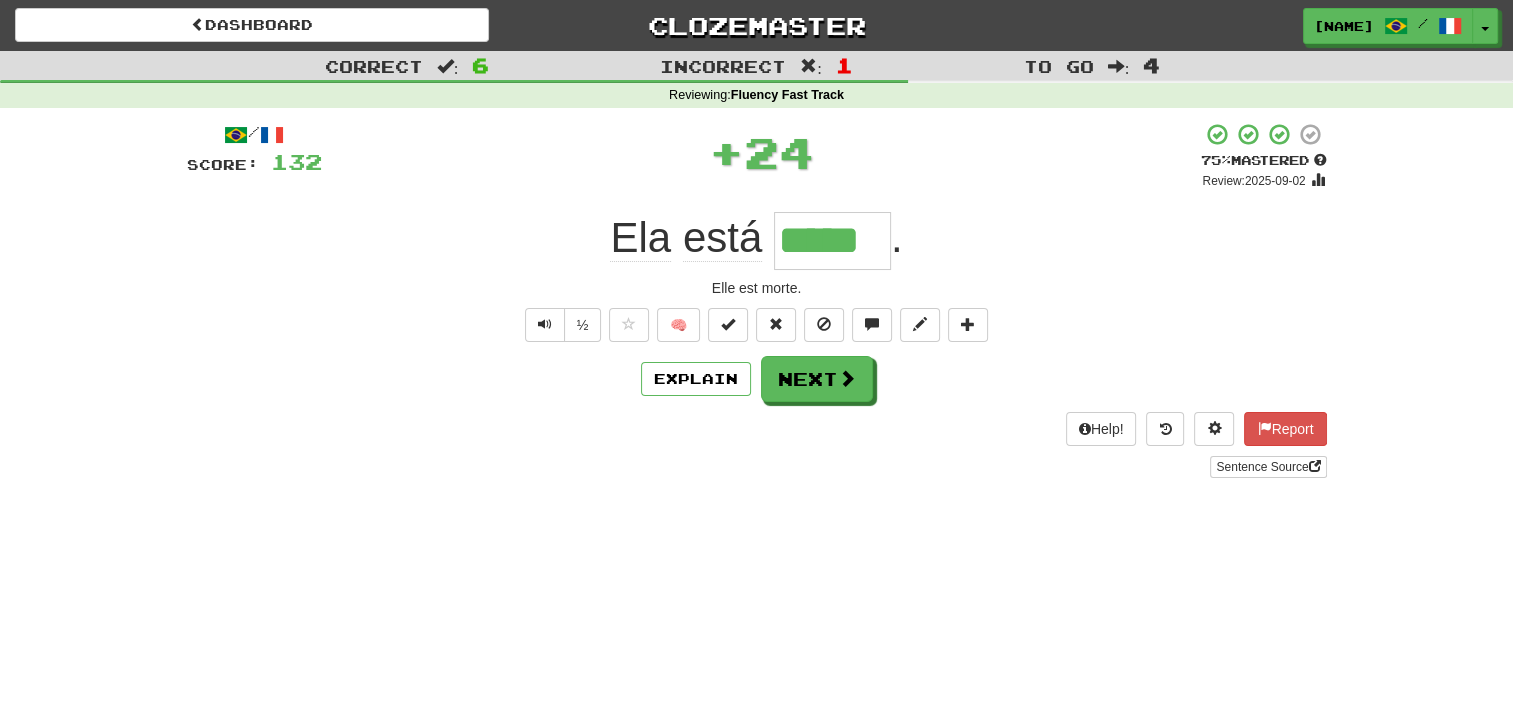 type 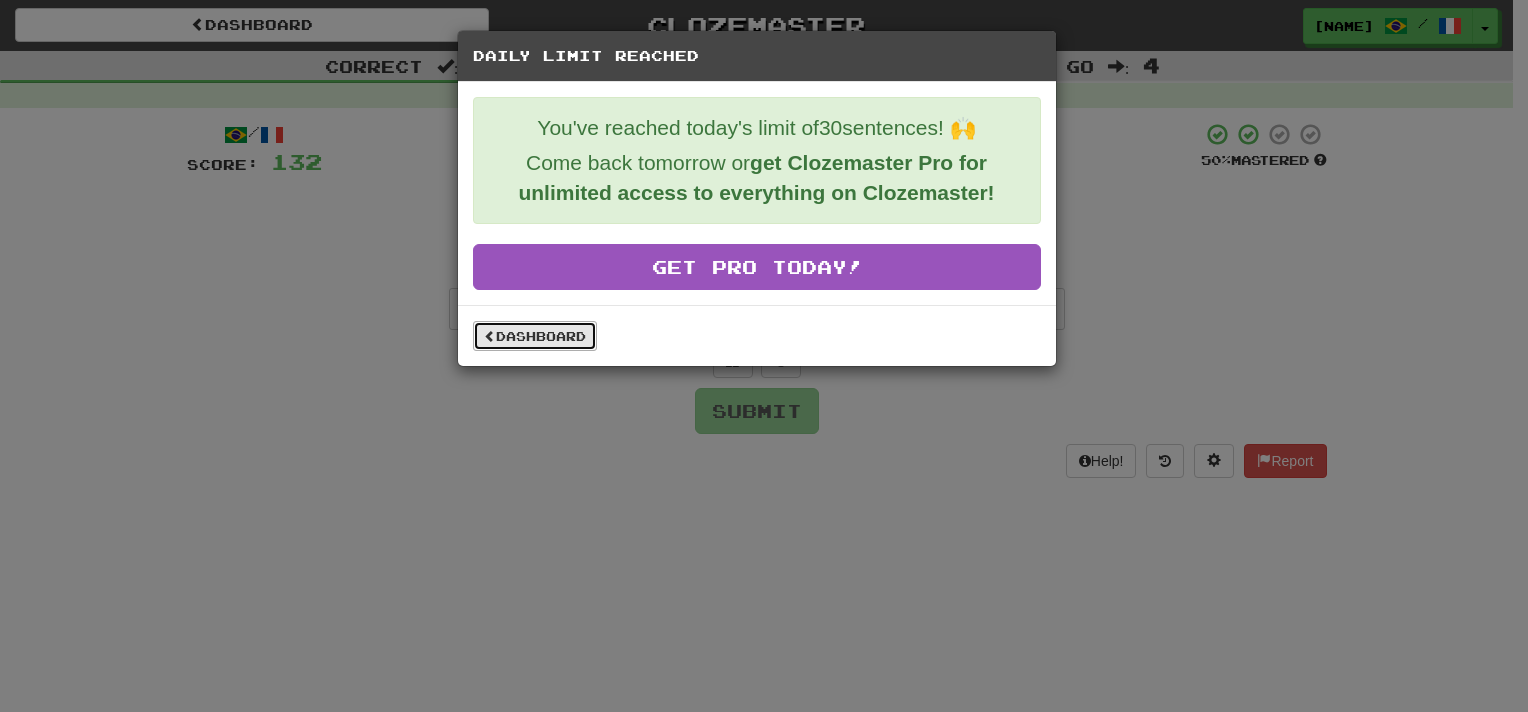 click on "Dashboard" at bounding box center [535, 336] 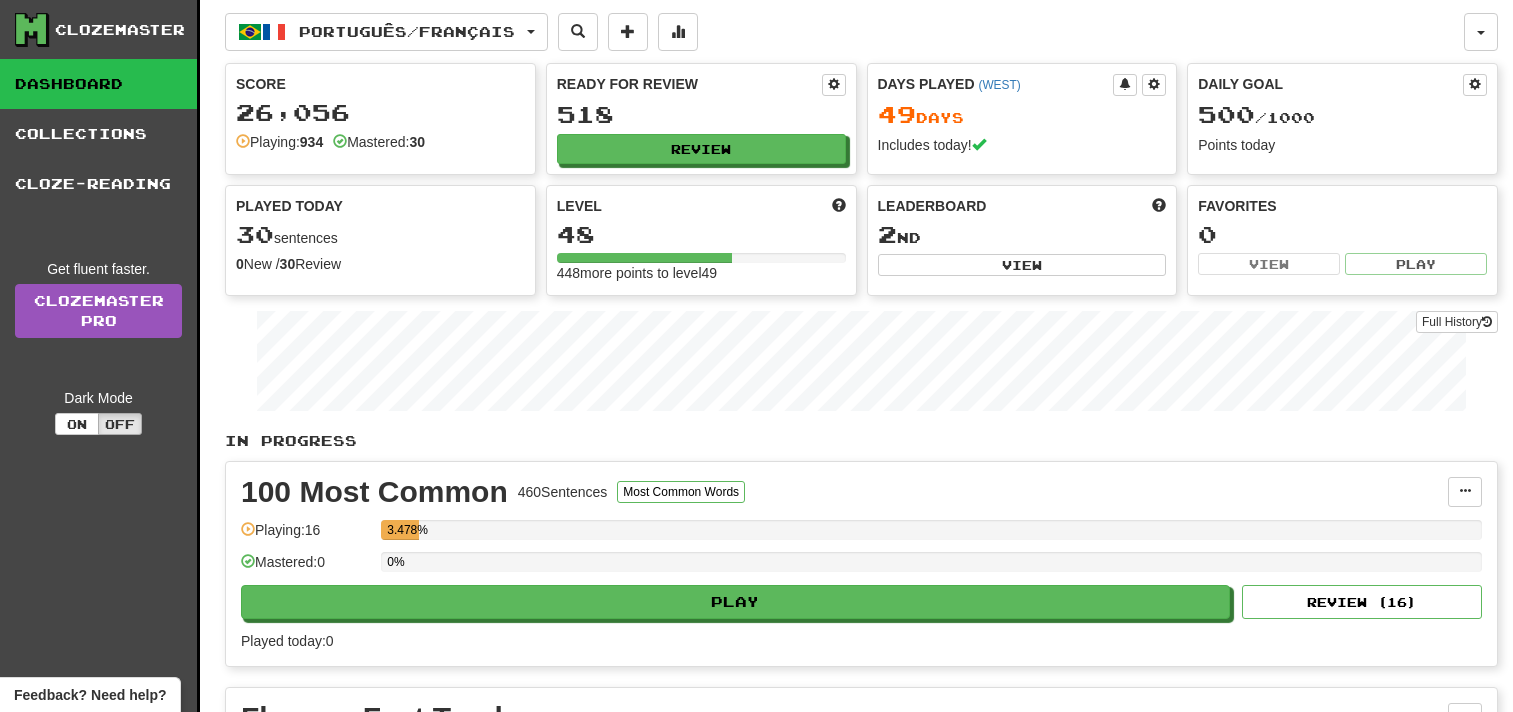 scroll, scrollTop: 0, scrollLeft: 0, axis: both 